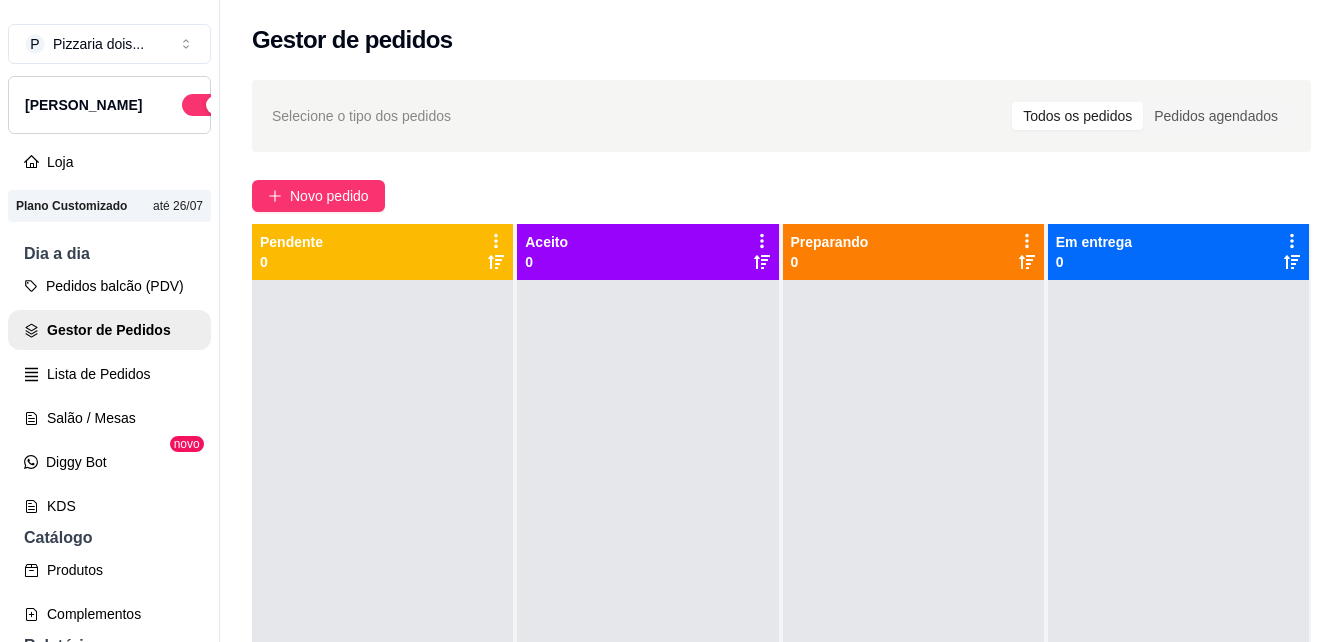 scroll, scrollTop: 0, scrollLeft: 0, axis: both 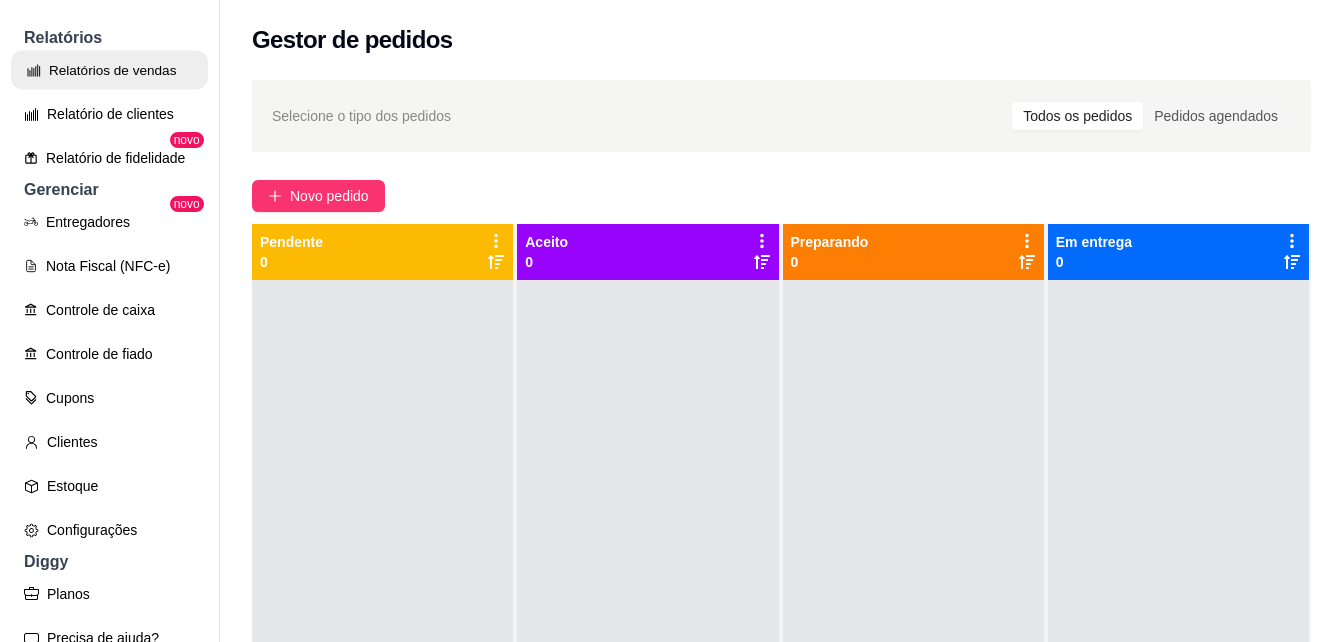 click on "Relatórios de vendas" at bounding box center [109, 70] 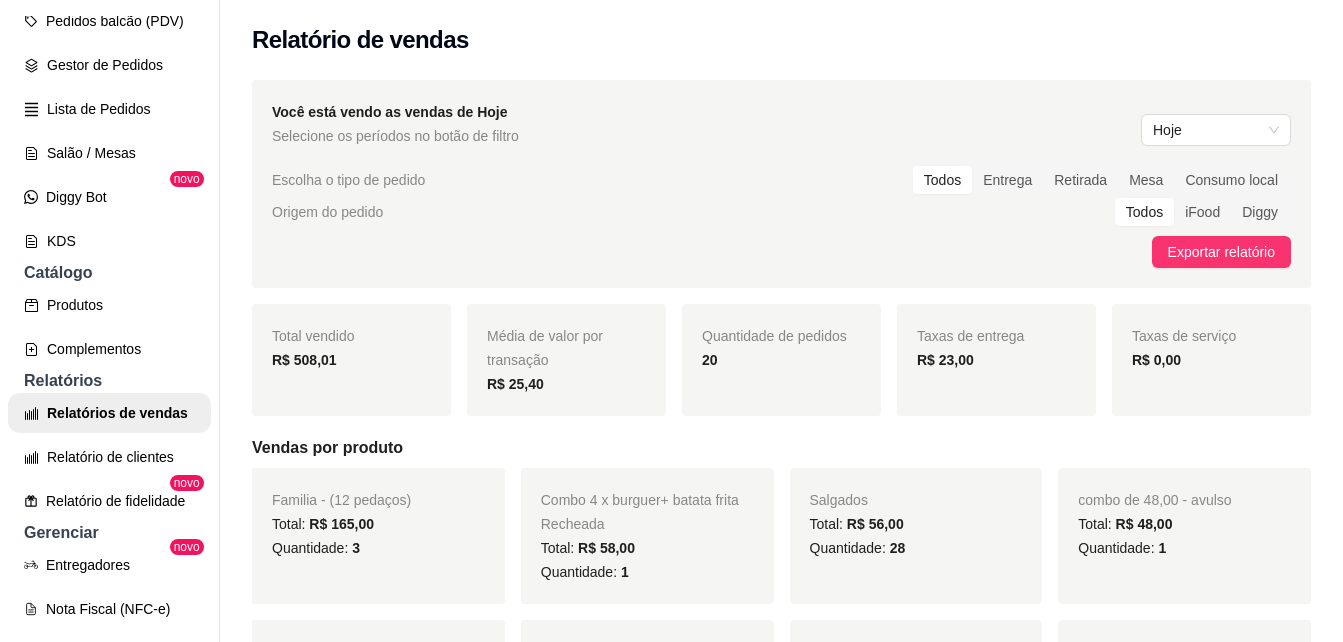 scroll, scrollTop: 248, scrollLeft: 0, axis: vertical 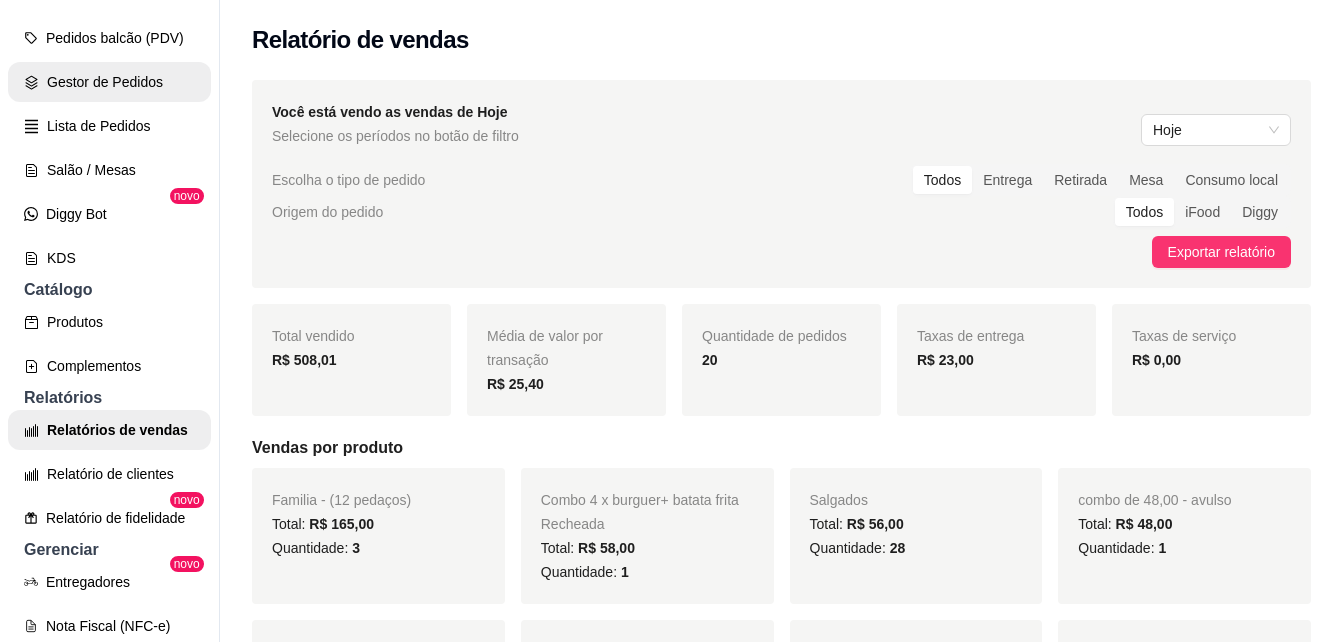 click on "Gestor de Pedidos" at bounding box center [109, 82] 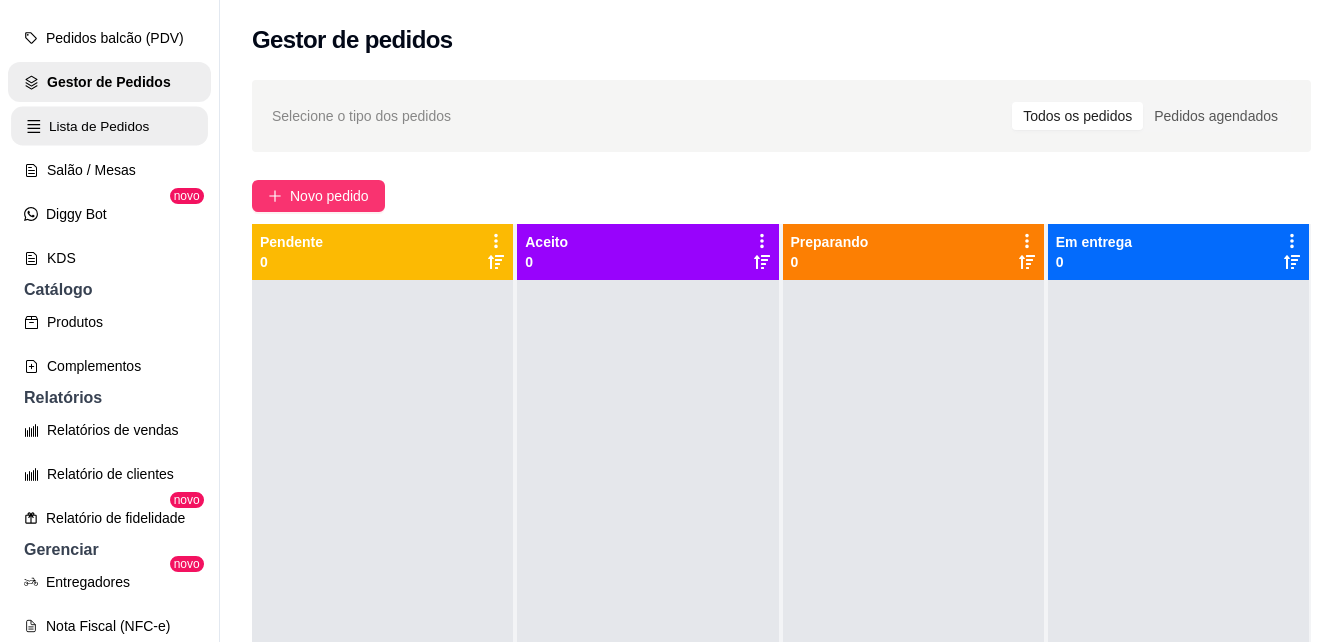 click on "Lista de Pedidos" at bounding box center (109, 126) 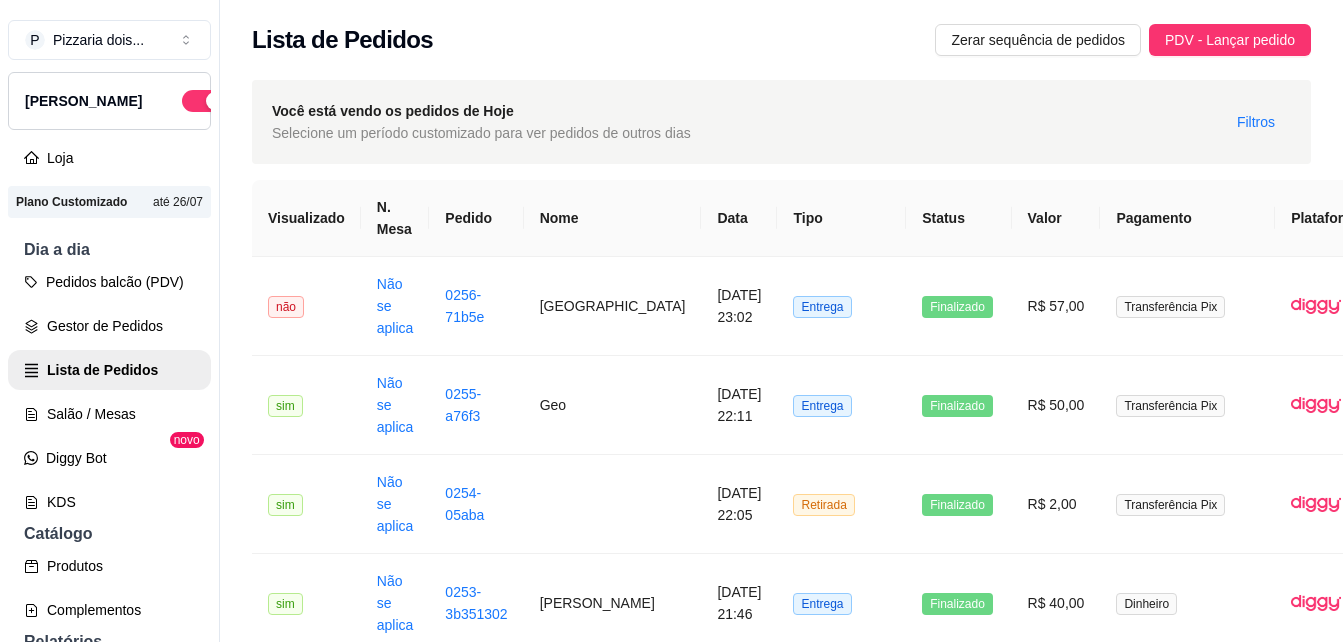 scroll, scrollTop: 0, scrollLeft: 0, axis: both 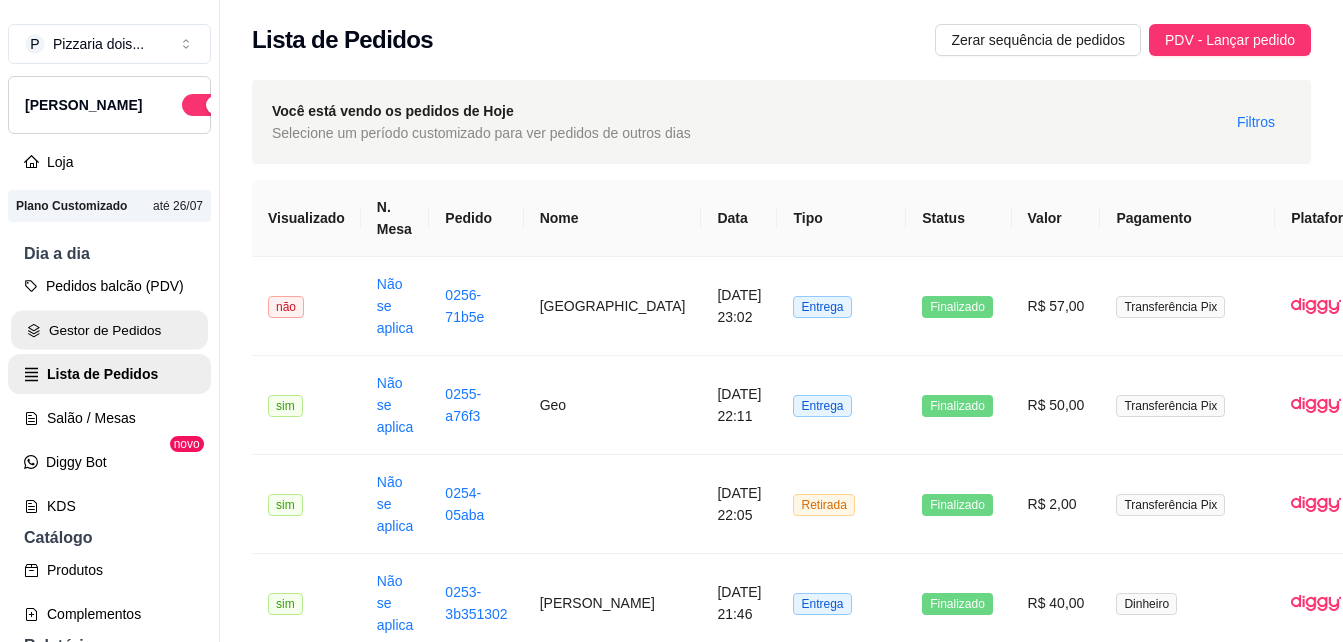 click on "Gestor de Pedidos" at bounding box center (109, 330) 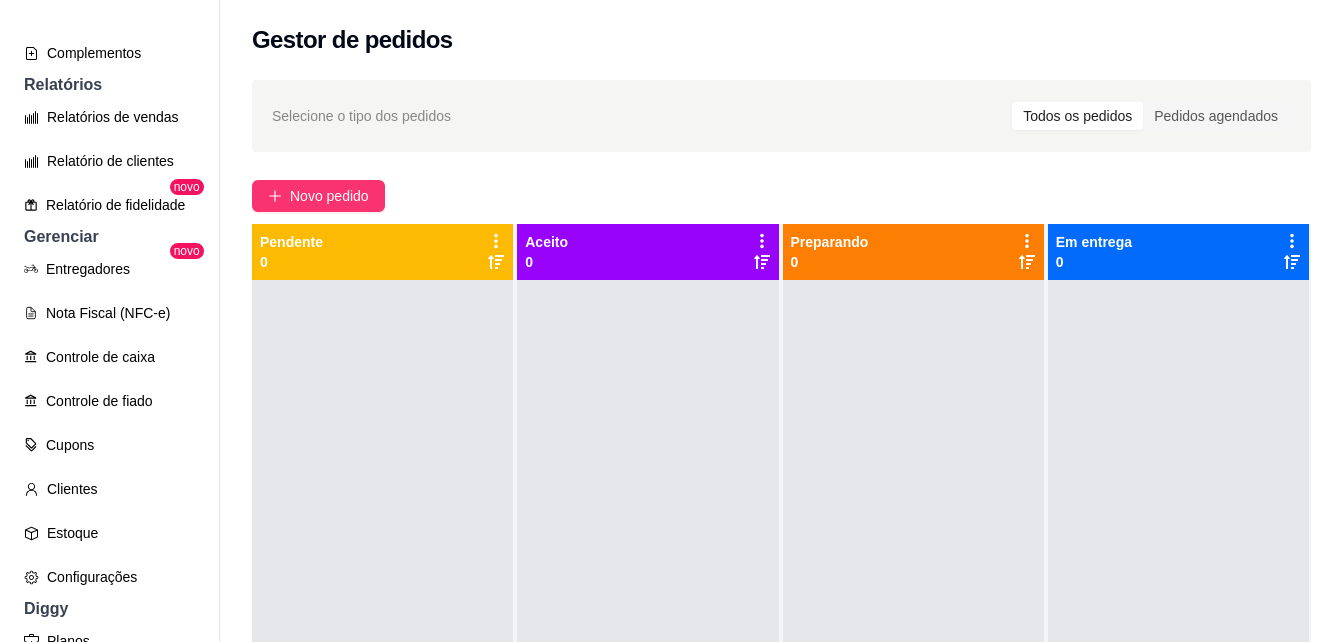 scroll, scrollTop: 728, scrollLeft: 0, axis: vertical 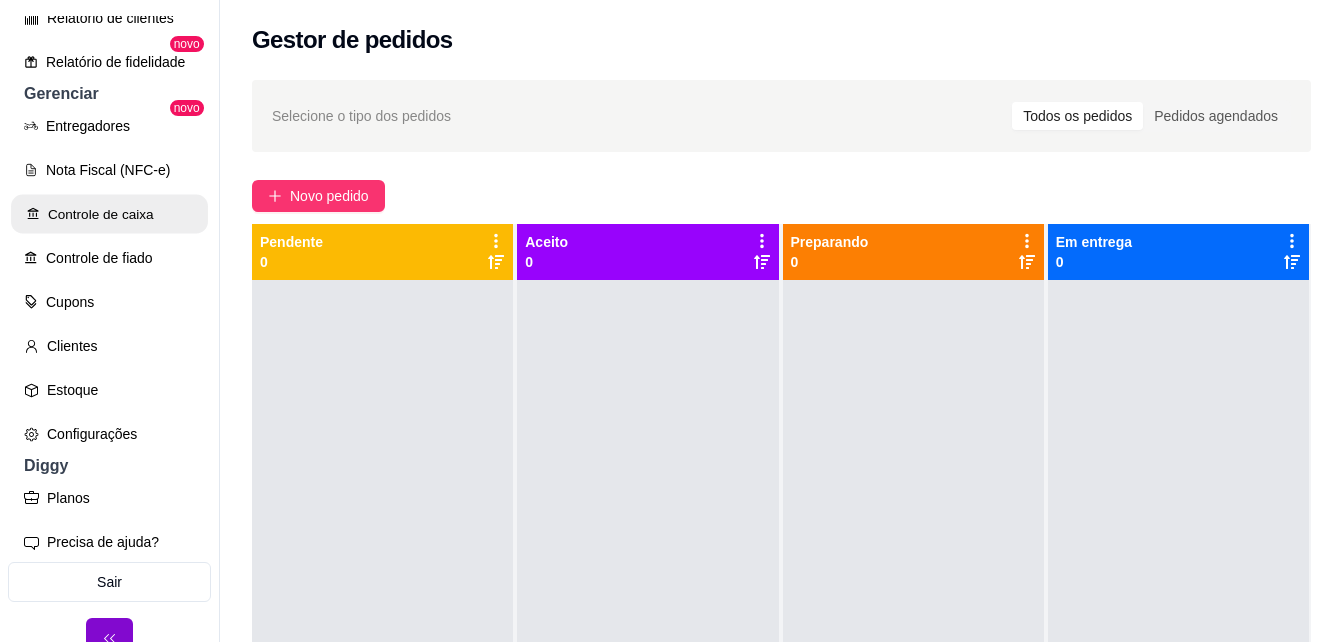 click on "Controle de caixa" at bounding box center [109, 214] 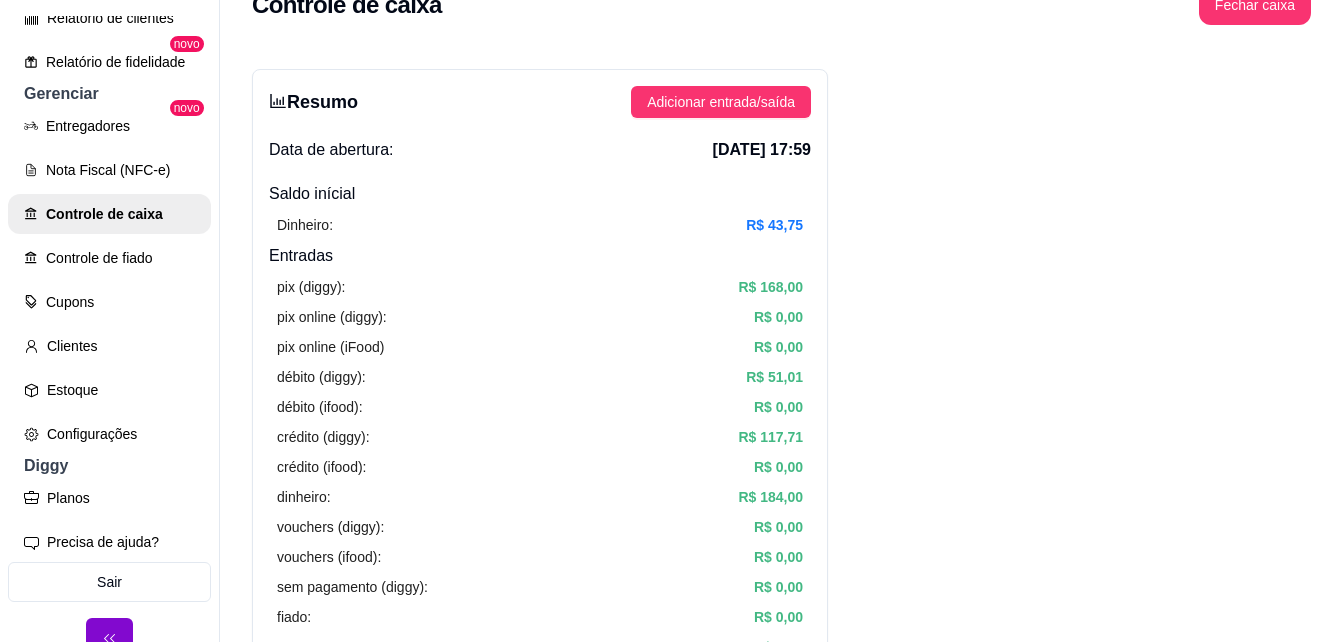 scroll, scrollTop: 42, scrollLeft: 0, axis: vertical 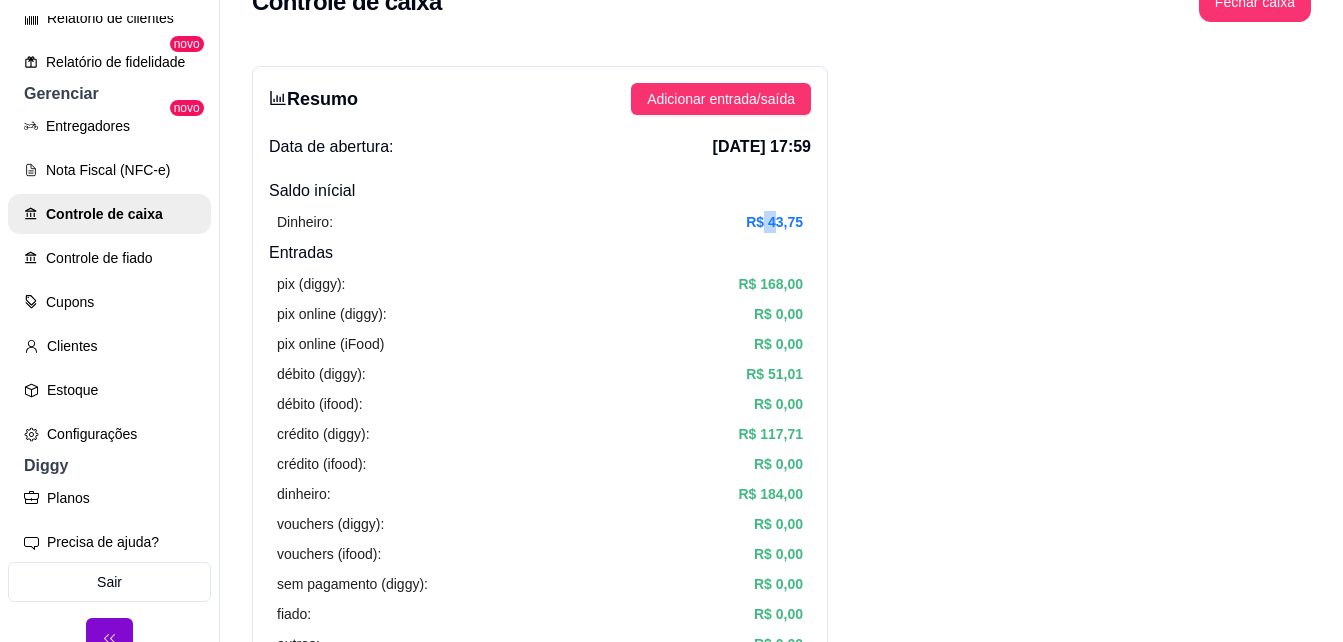 drag, startPoint x: 761, startPoint y: 228, endPoint x: 779, endPoint y: 223, distance: 18.681541 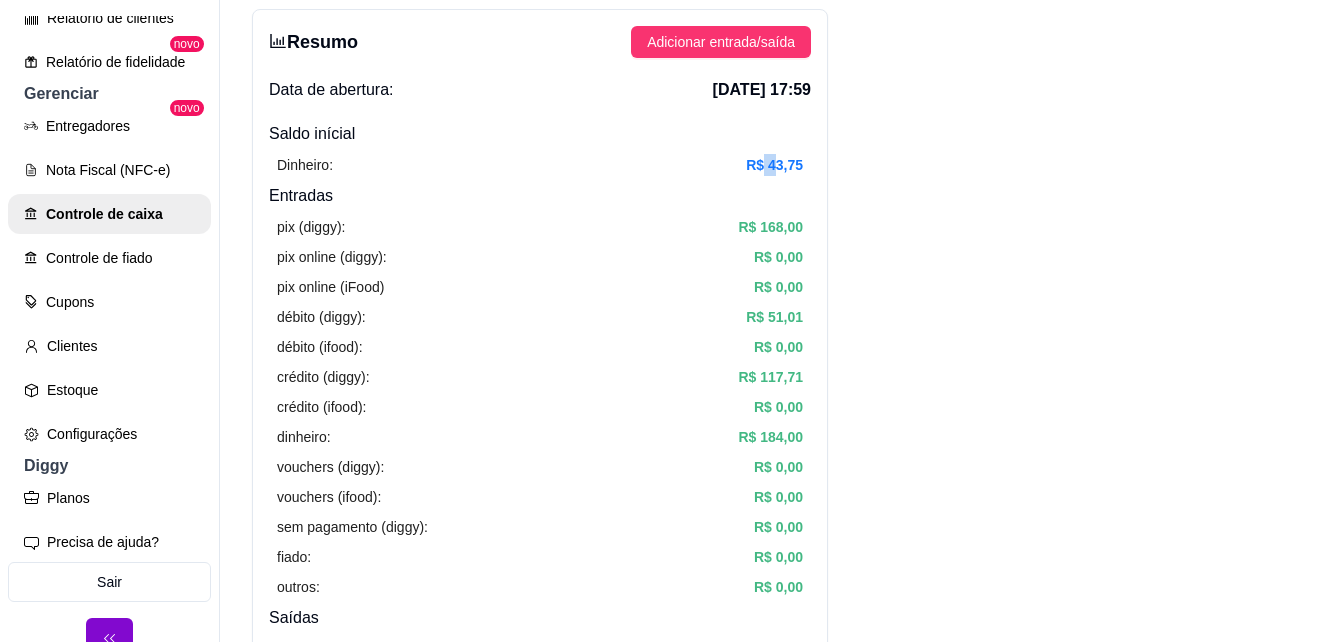 scroll, scrollTop: 102, scrollLeft: 0, axis: vertical 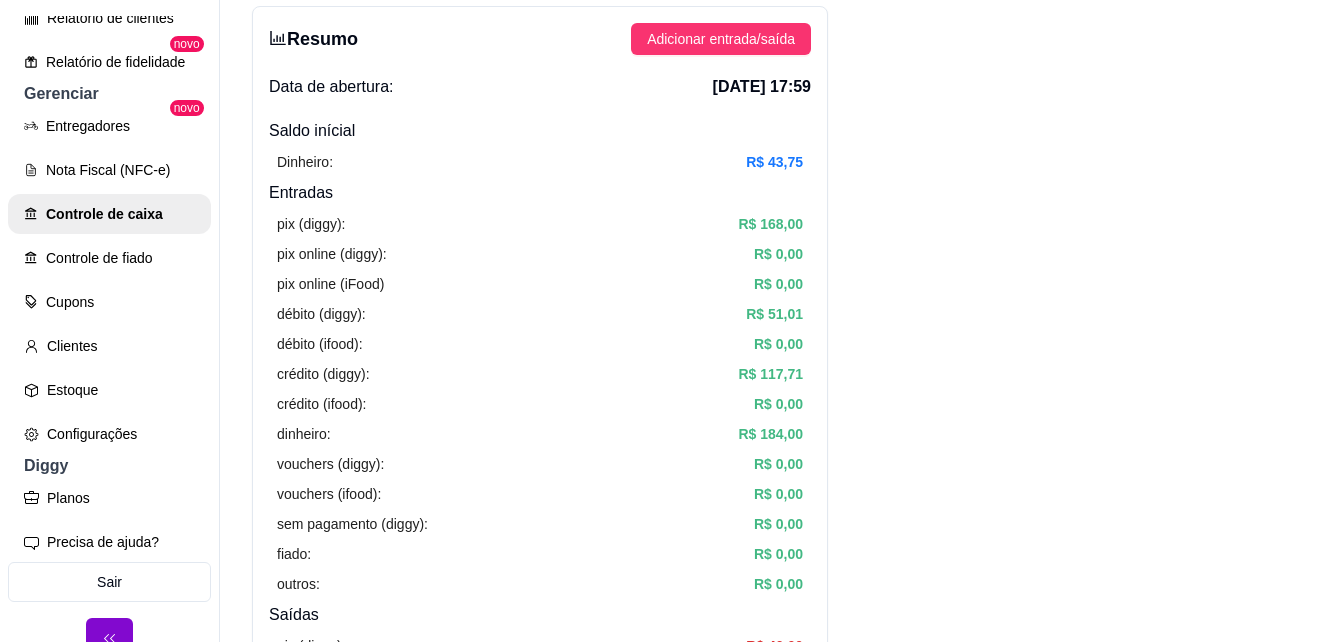 drag, startPoint x: 779, startPoint y: 223, endPoint x: 724, endPoint y: 331, distance: 121.19818 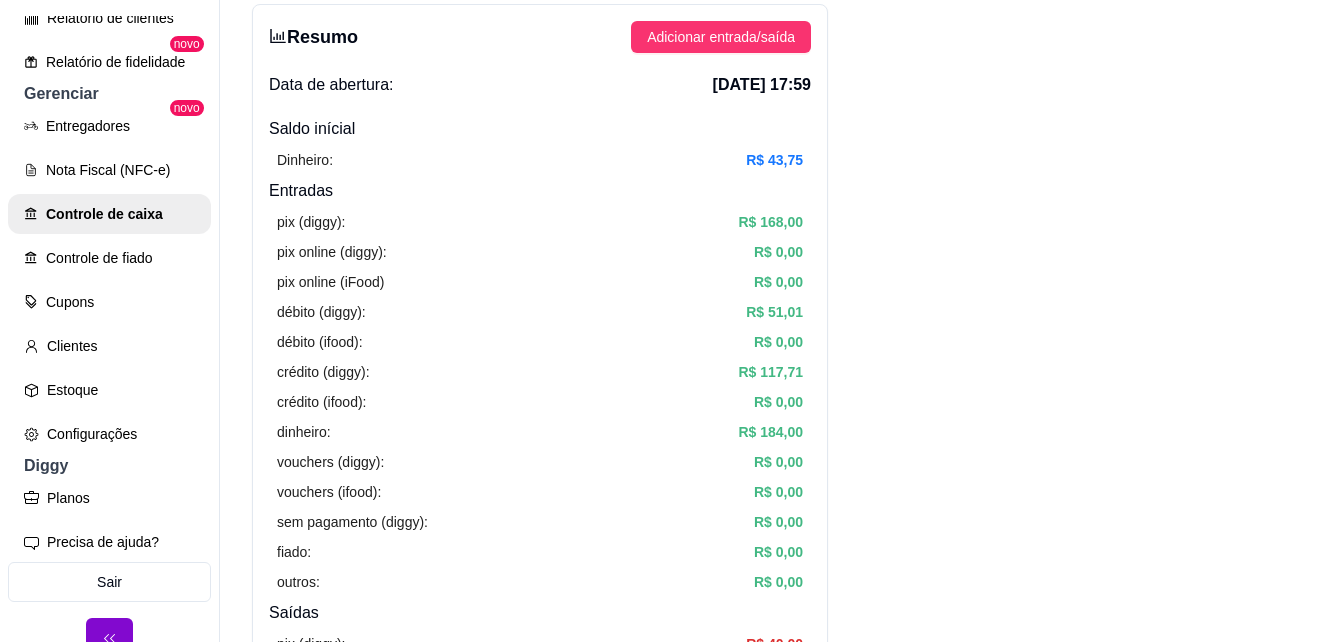 scroll, scrollTop: 102, scrollLeft: 0, axis: vertical 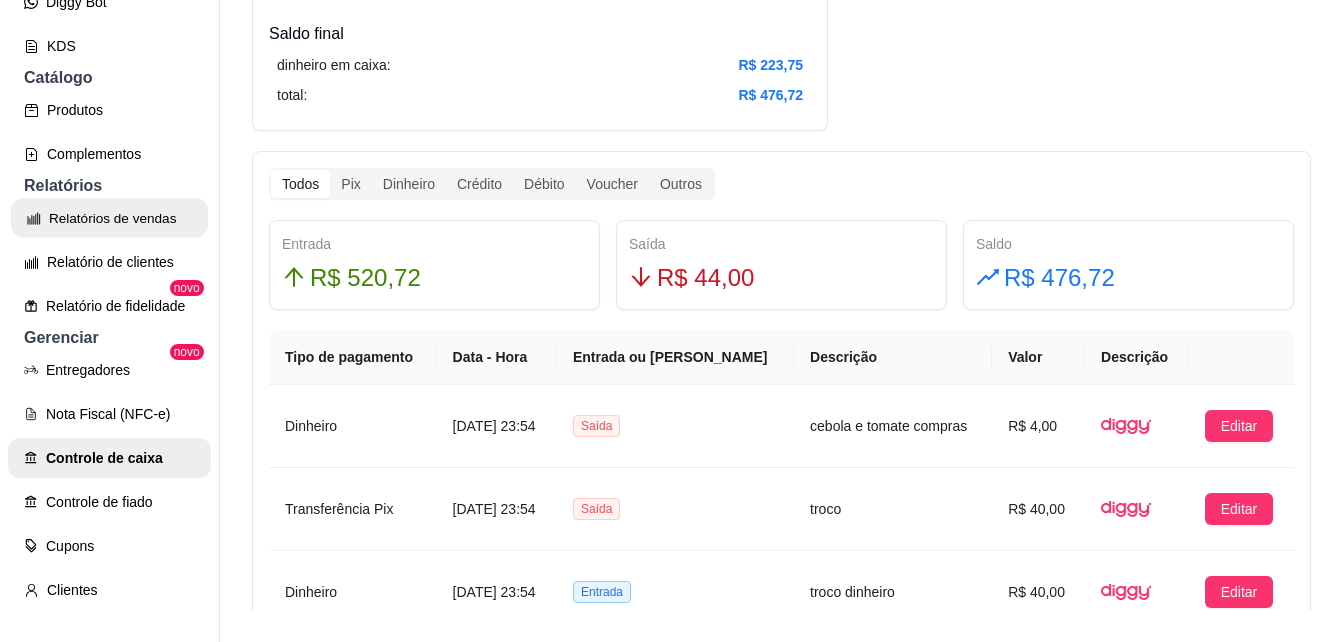 click on "Relatórios de vendas" at bounding box center (109, 218) 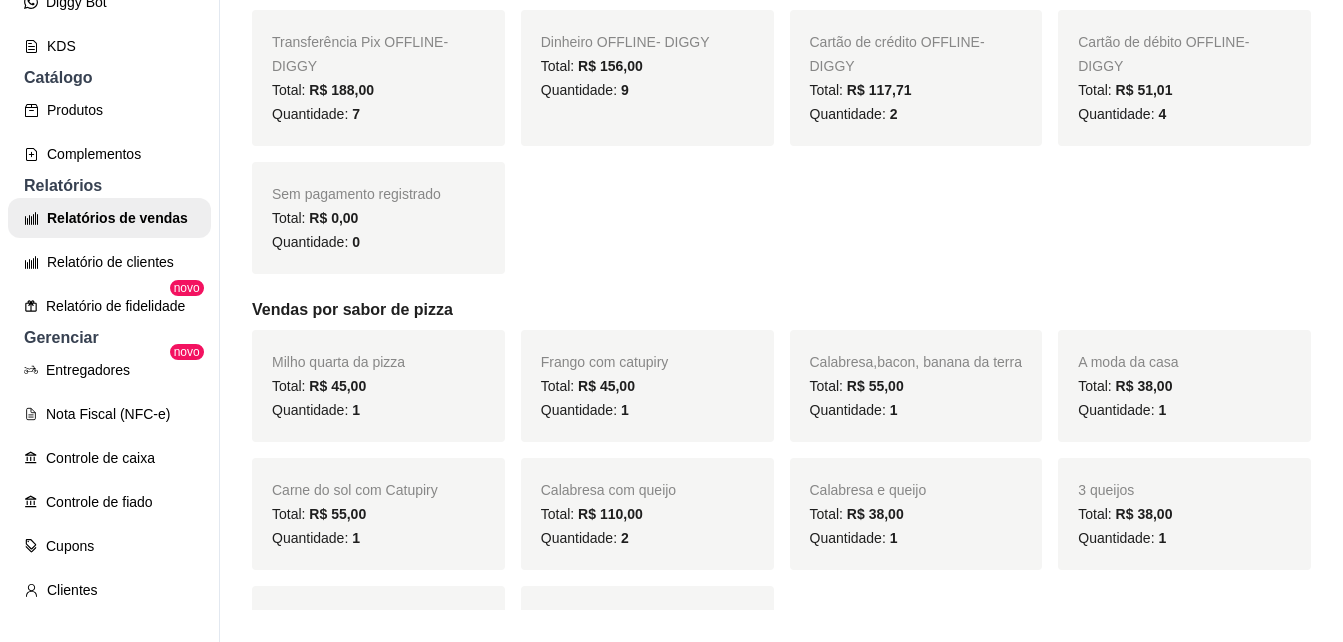 scroll, scrollTop: 0, scrollLeft: 0, axis: both 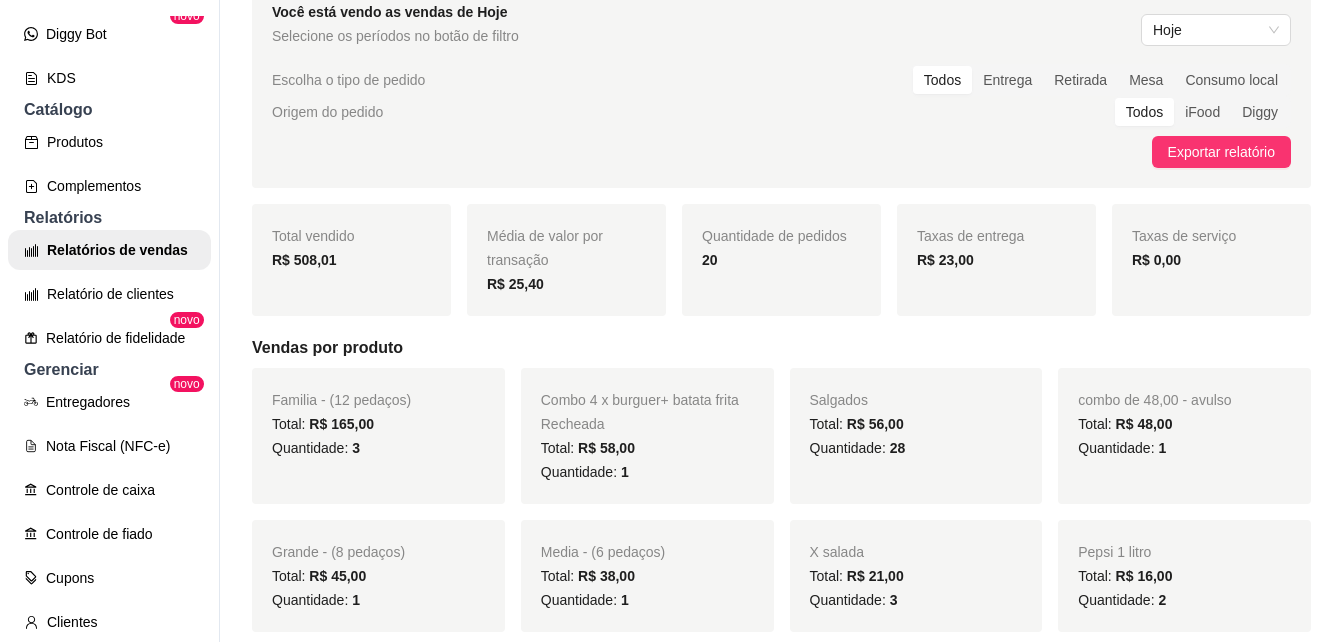 drag, startPoint x: 418, startPoint y: 255, endPoint x: 758, endPoint y: 80, distance: 382.39377 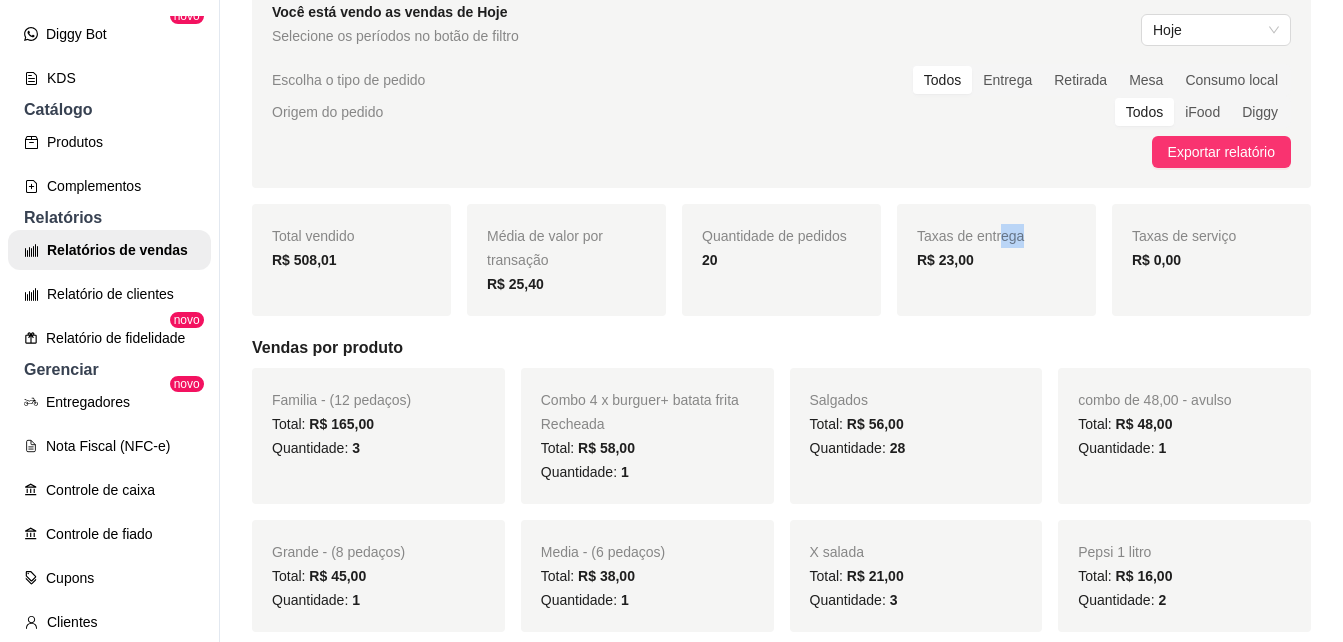 drag, startPoint x: 1002, startPoint y: 201, endPoint x: 930, endPoint y: 293, distance: 116.82465 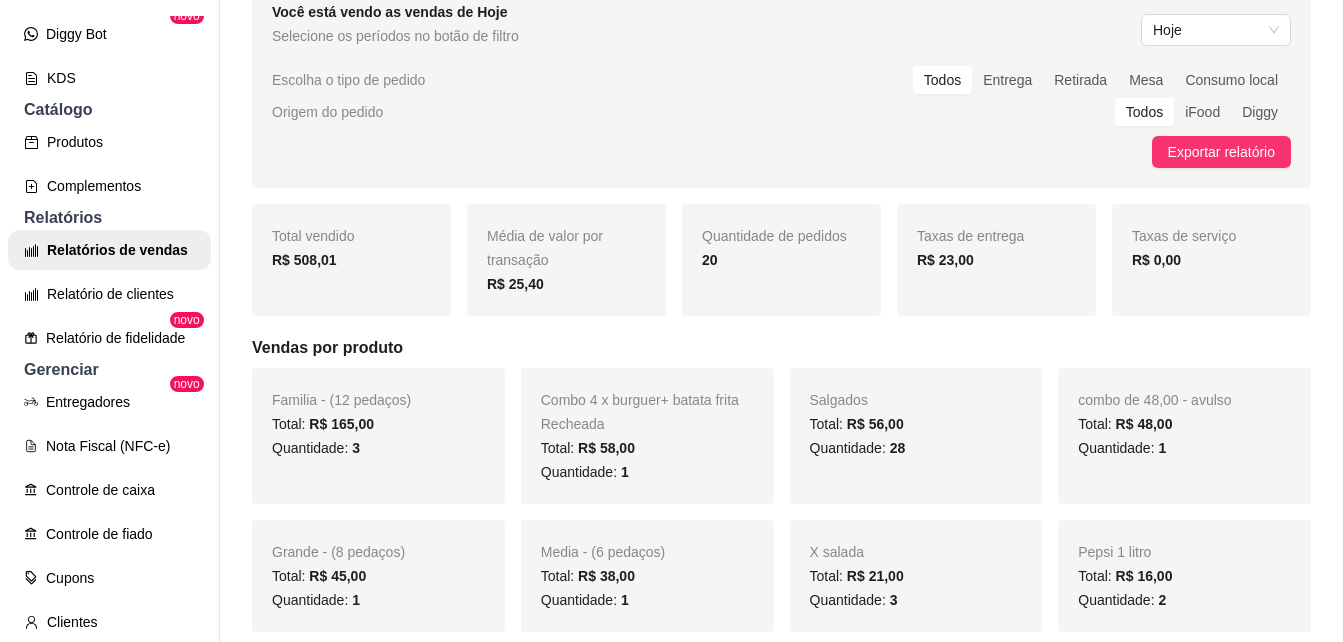 click on "Exportar relatório" at bounding box center [781, 152] 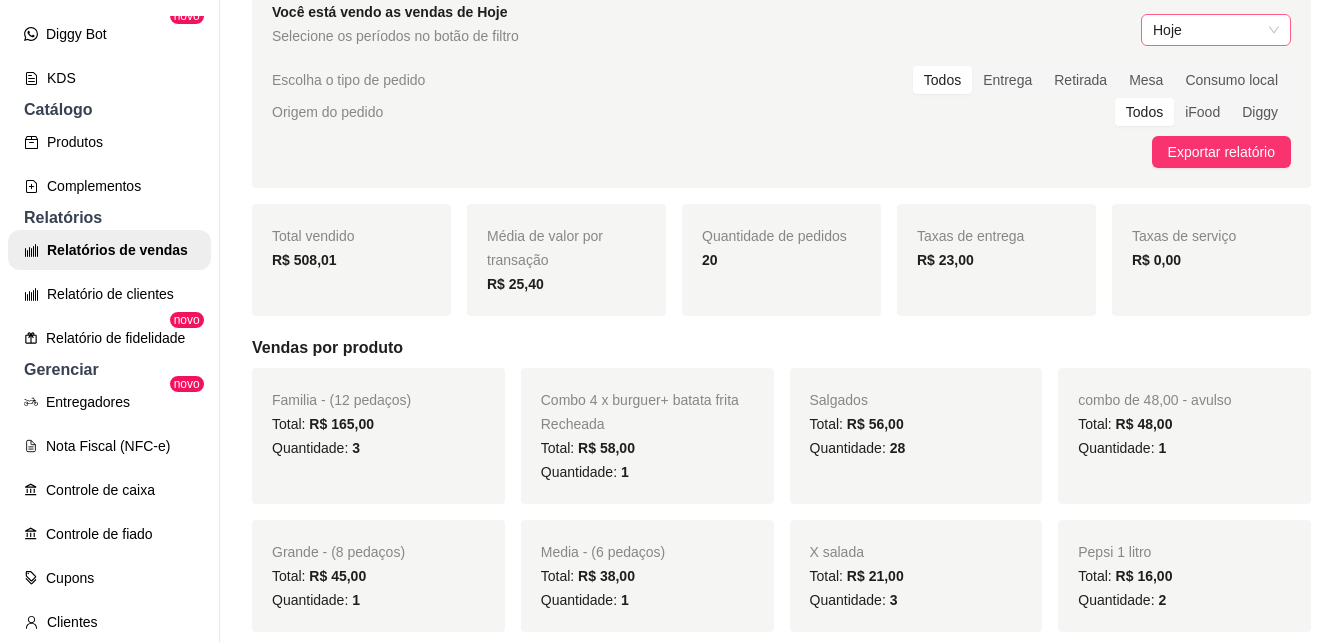 click on "Hoje" at bounding box center (1216, 30) 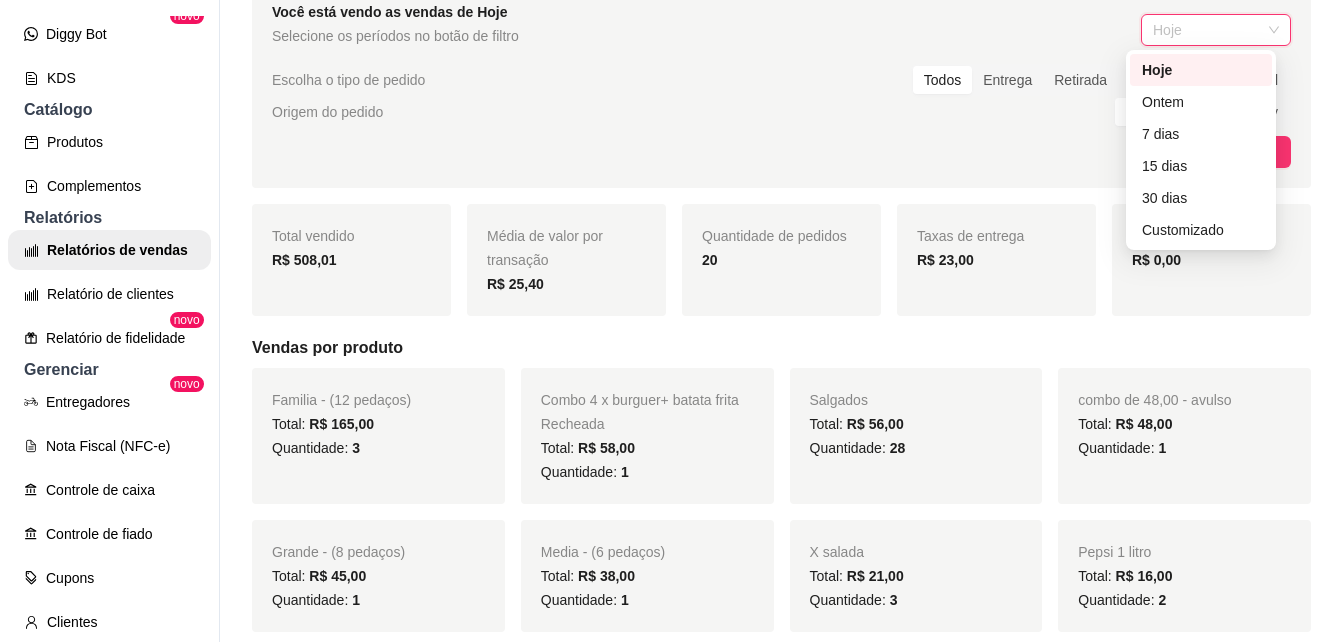 click on "Hoje" at bounding box center [1201, 70] 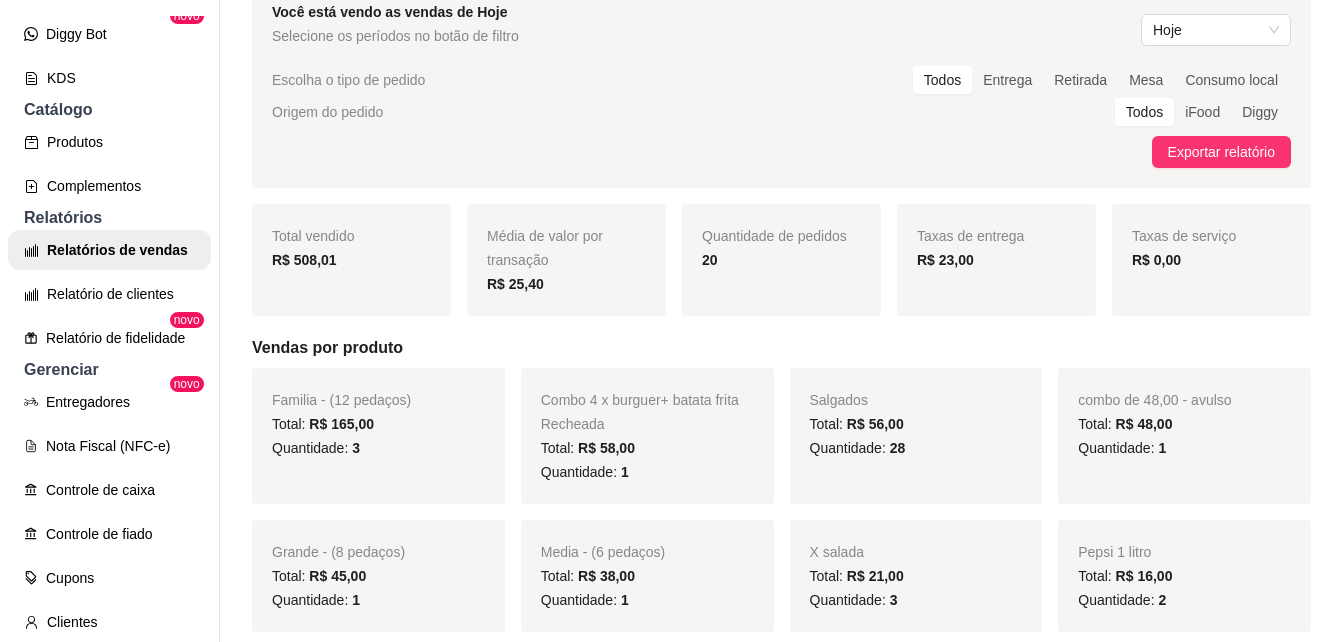 click on "Consumo local" at bounding box center [1231, 80] 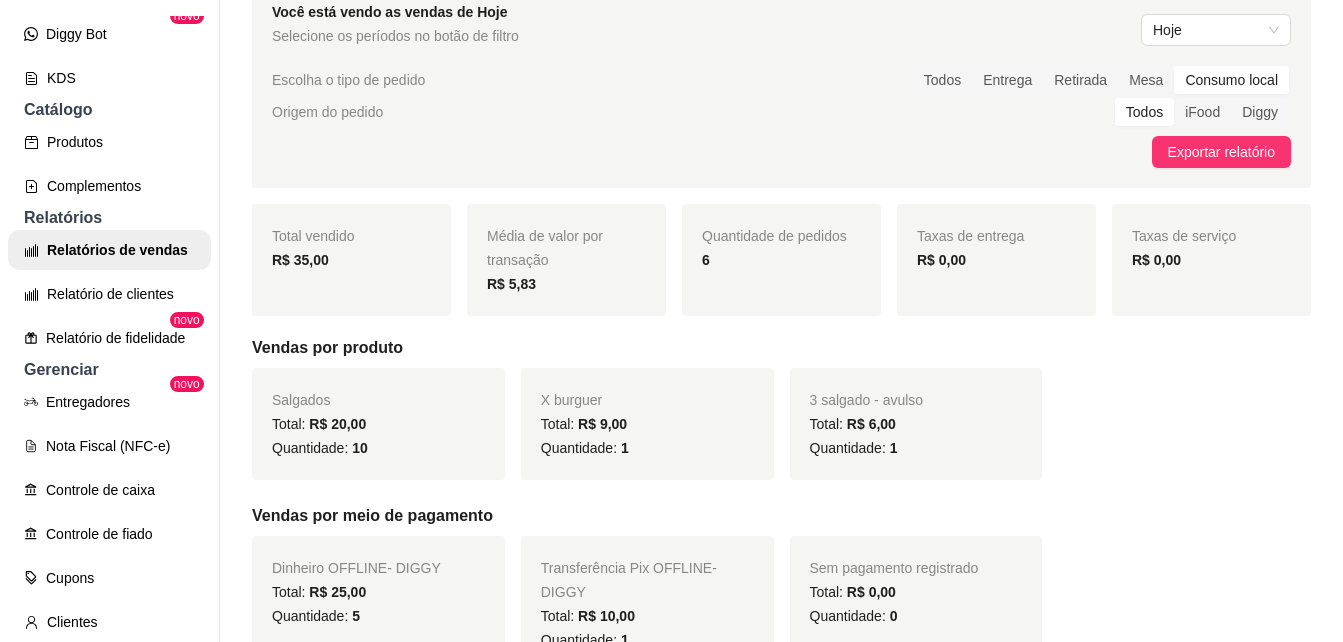 scroll, scrollTop: 0, scrollLeft: 0, axis: both 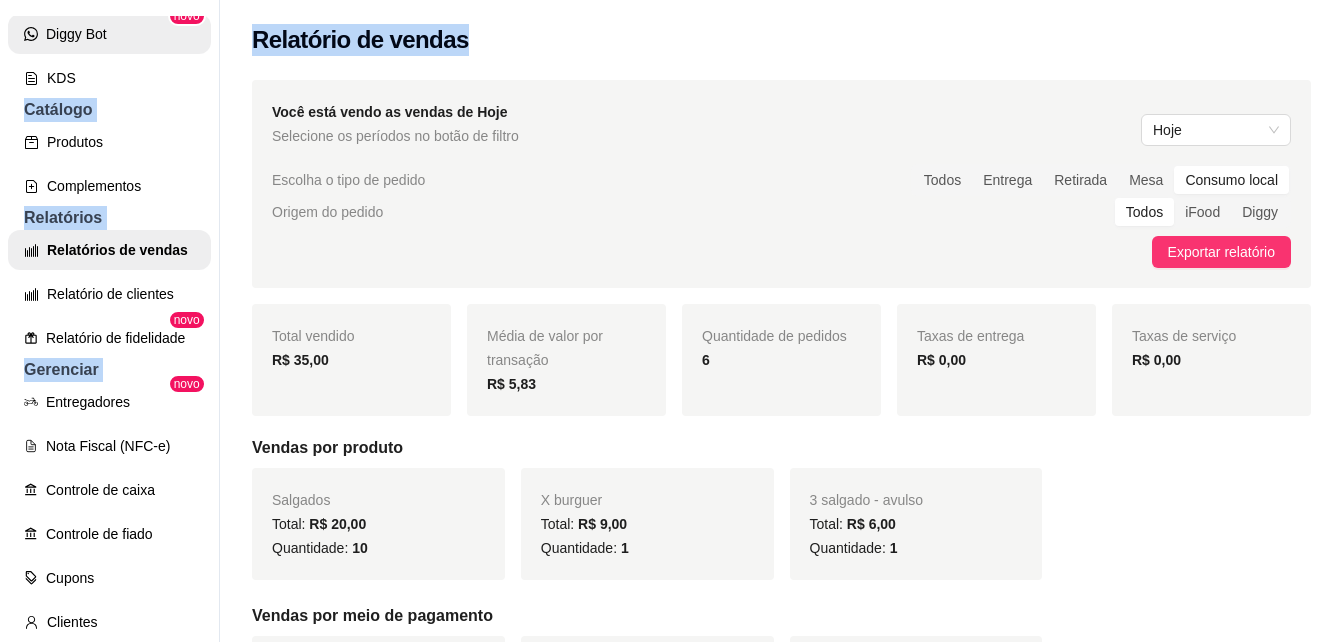 drag, startPoint x: -3, startPoint y: 119, endPoint x: 1361, endPoint y: -5, distance: 1369.6248 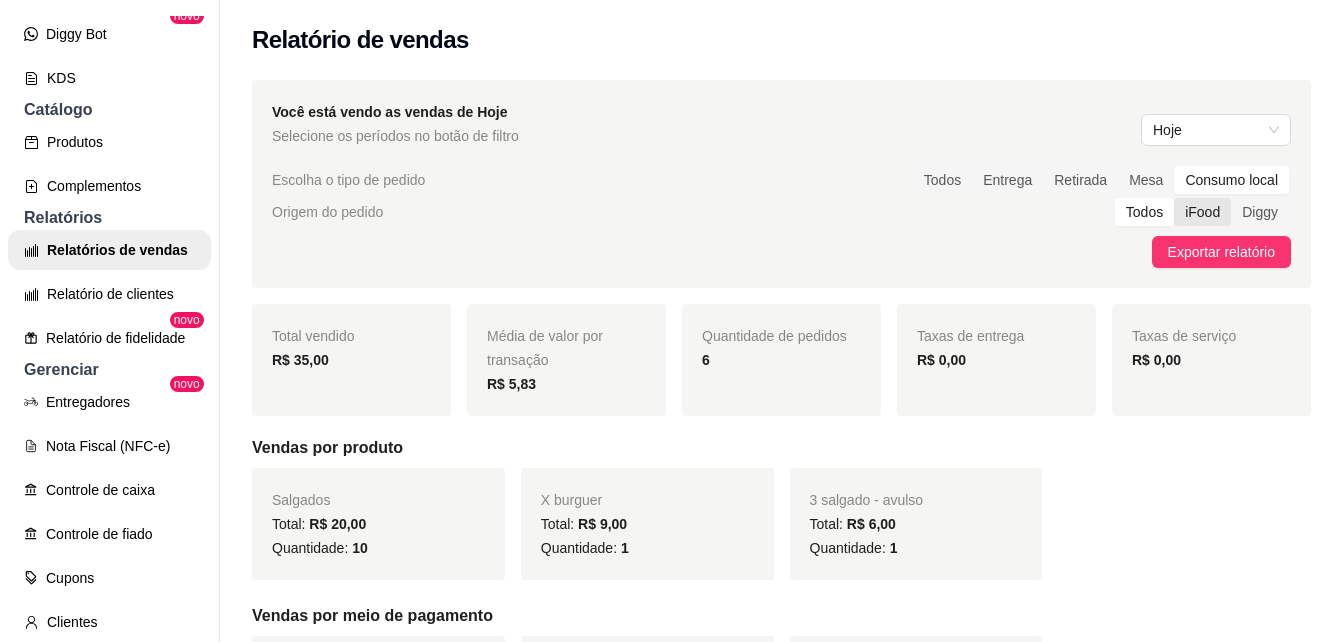 click on "iFood" at bounding box center [1202, 212] 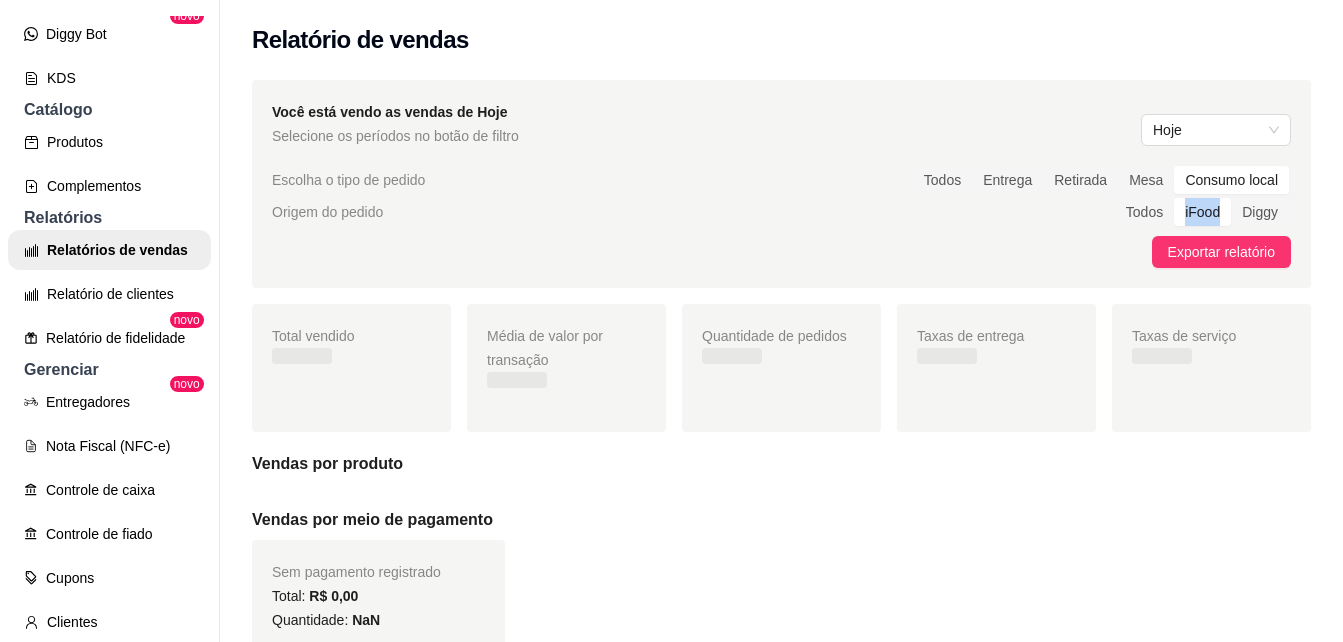 click on "iFood" at bounding box center [1202, 212] 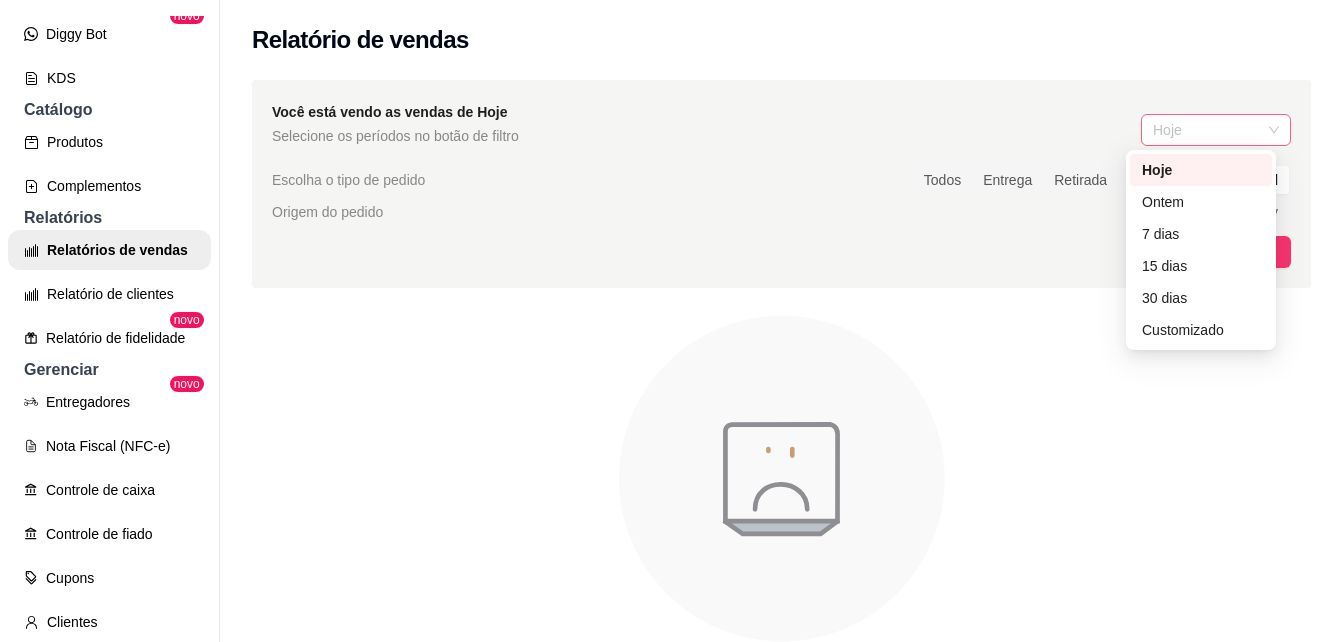click on "Hoje" at bounding box center [1216, 130] 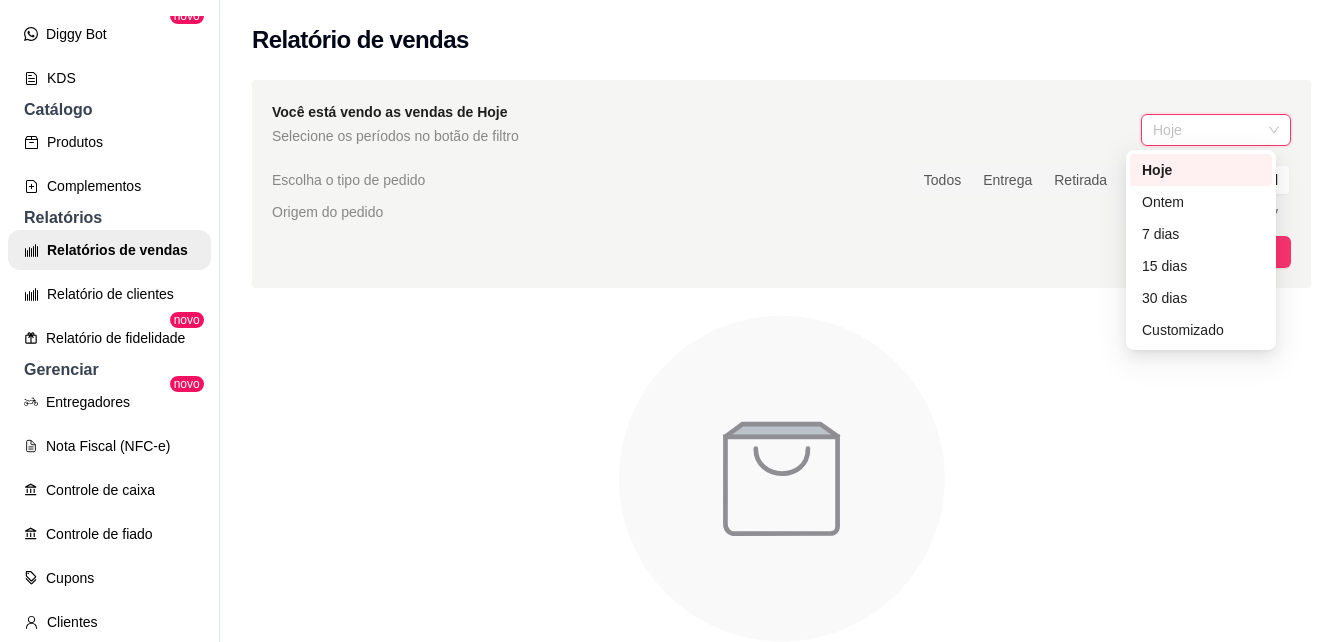 click on "Hoje" at bounding box center [1201, 170] 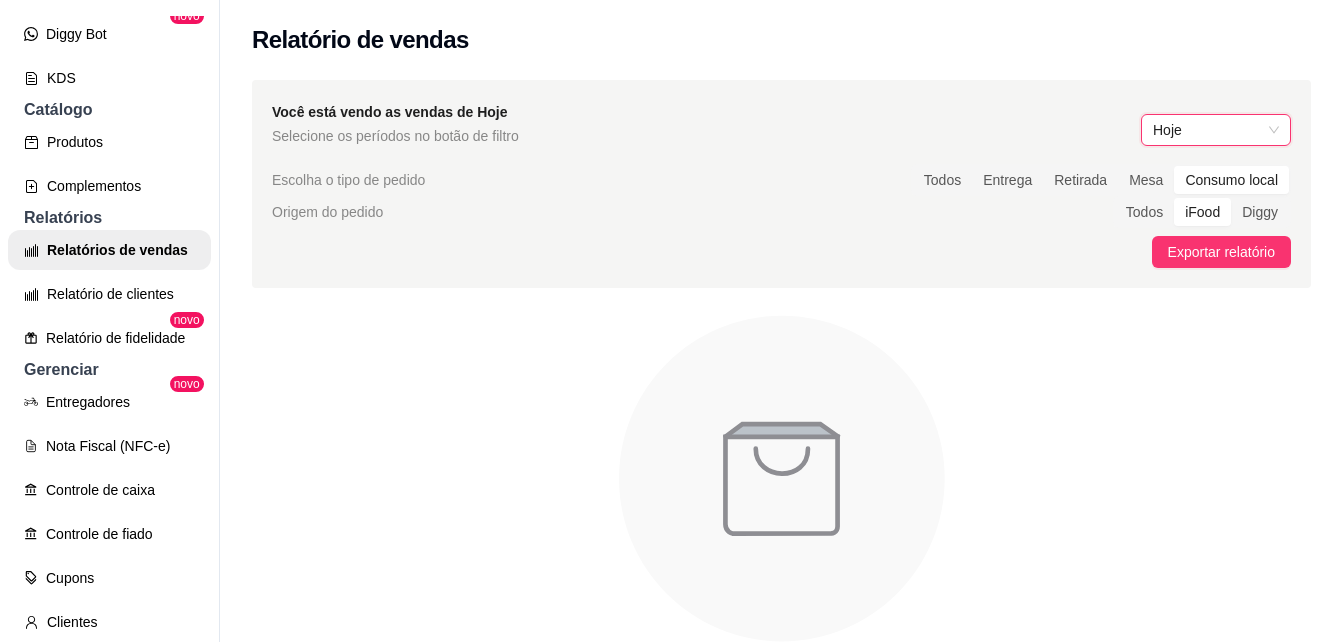 click on "Hoje" at bounding box center [1216, 130] 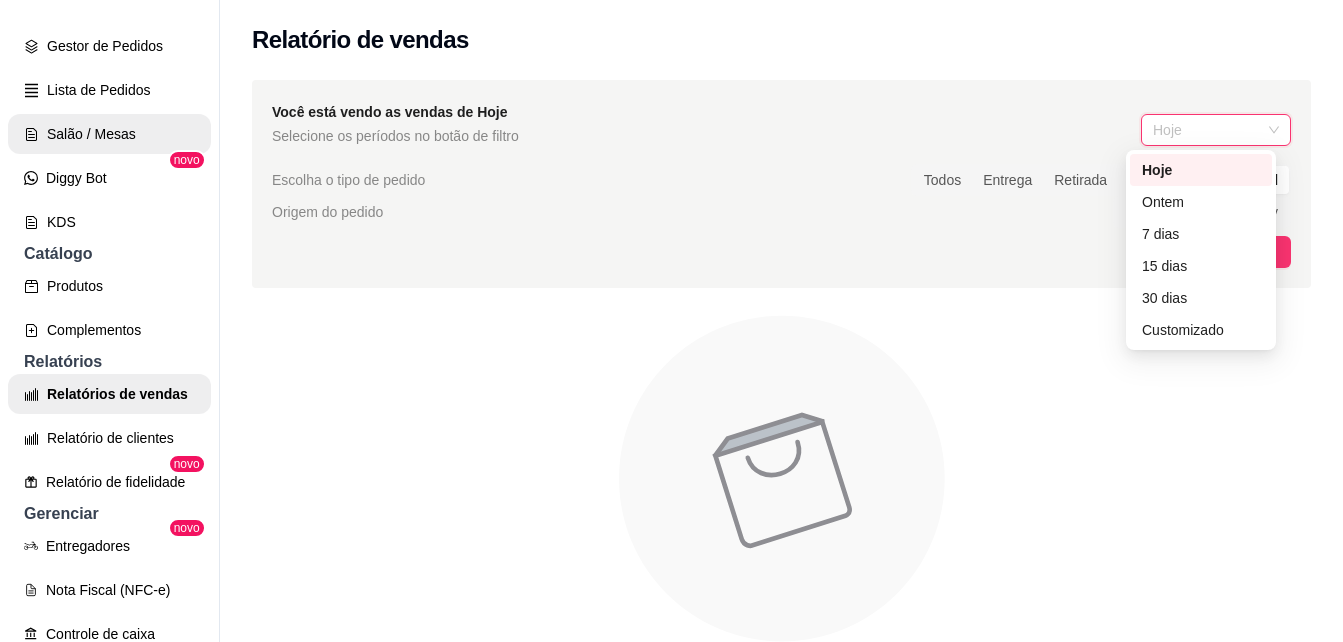 scroll, scrollTop: 228, scrollLeft: 0, axis: vertical 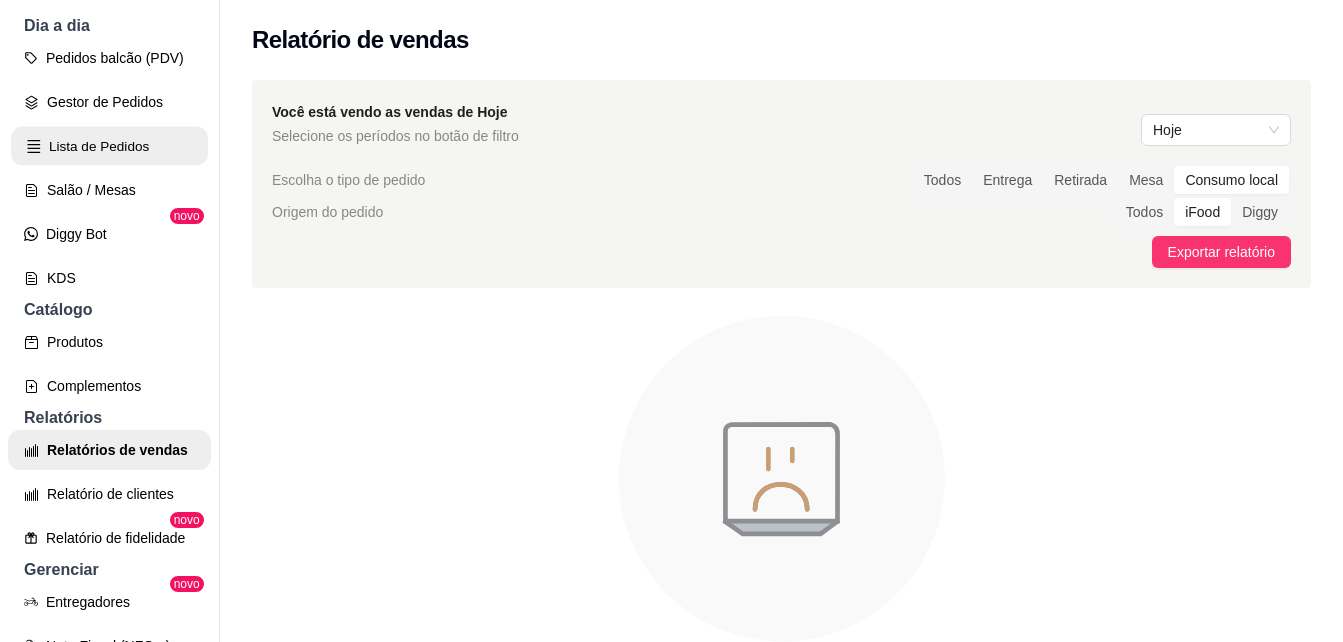 click on "Lista de Pedidos" at bounding box center (109, 146) 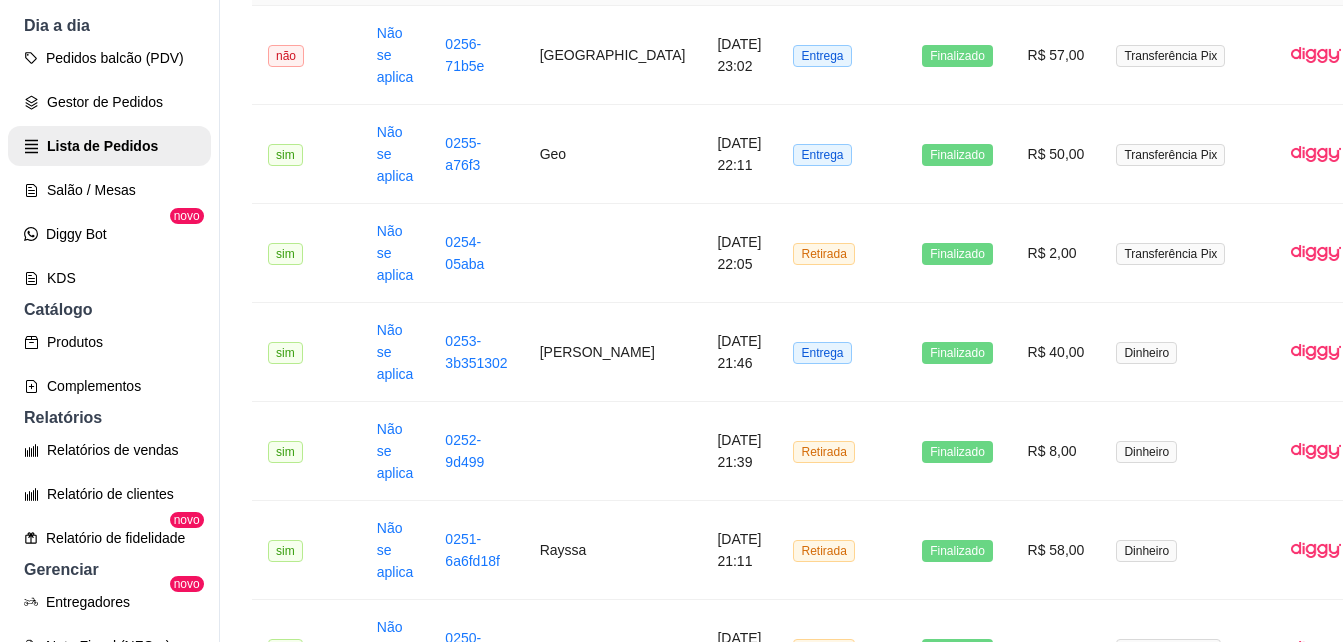 scroll, scrollTop: 0, scrollLeft: 0, axis: both 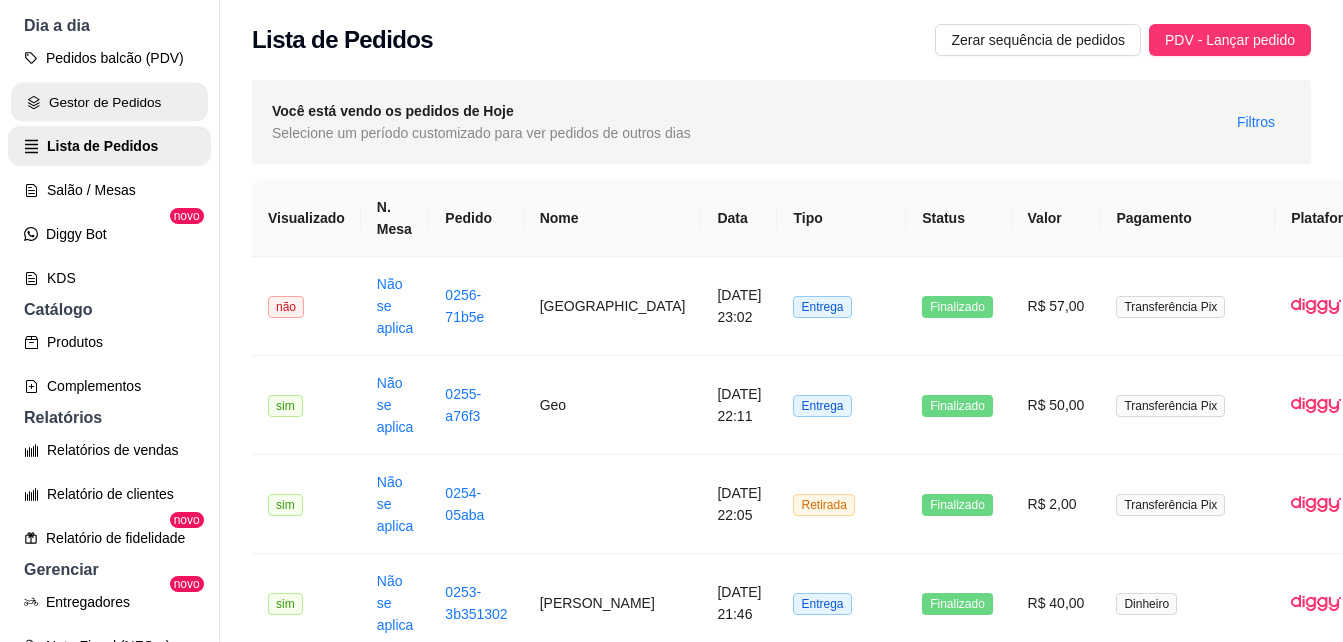 click on "Gestor de Pedidos" at bounding box center [109, 102] 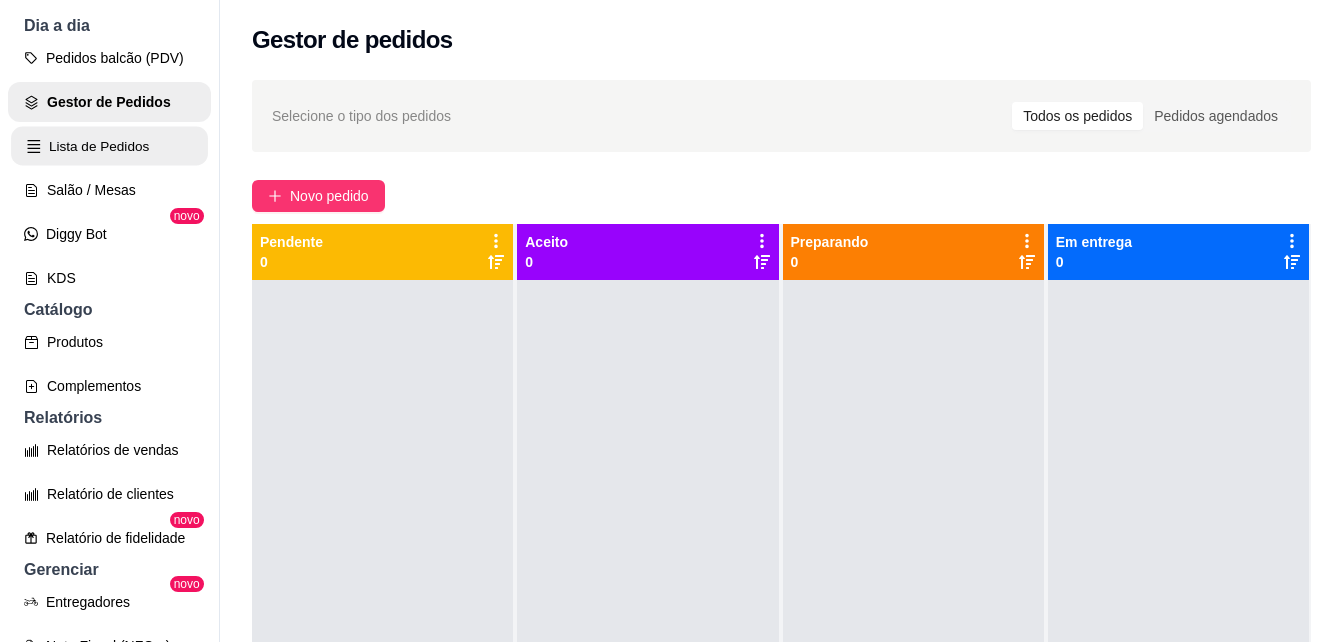 click on "Lista de Pedidos" at bounding box center [109, 146] 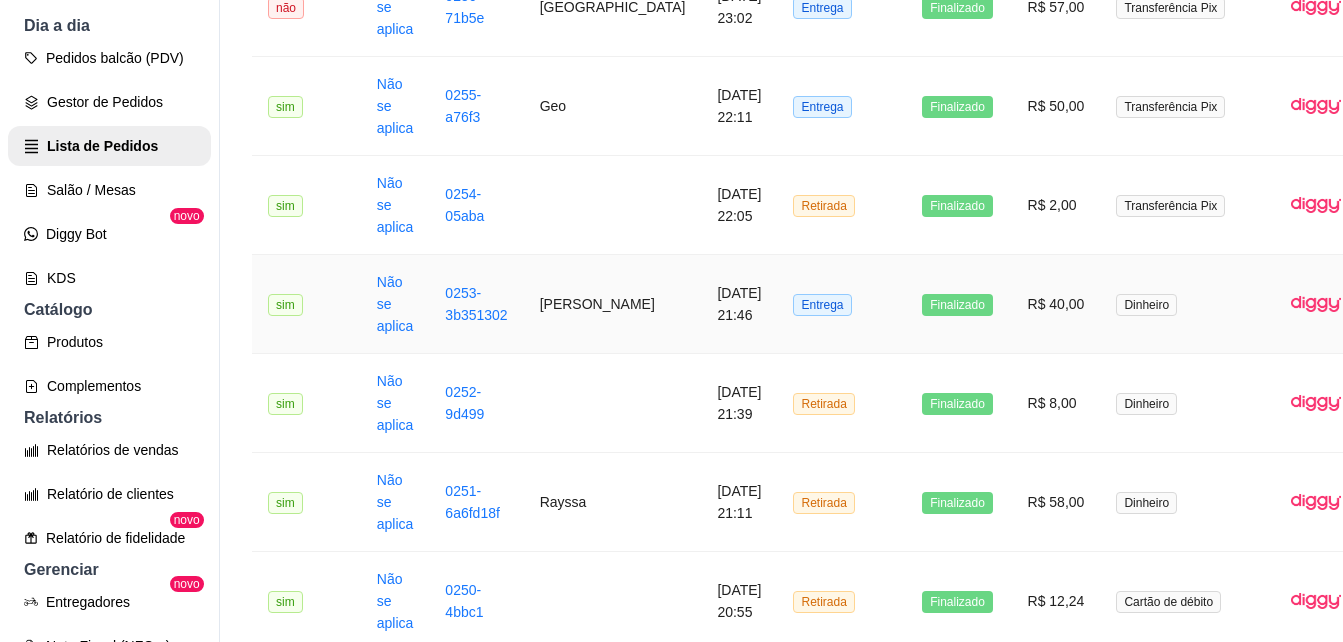 scroll, scrollTop: 300, scrollLeft: 0, axis: vertical 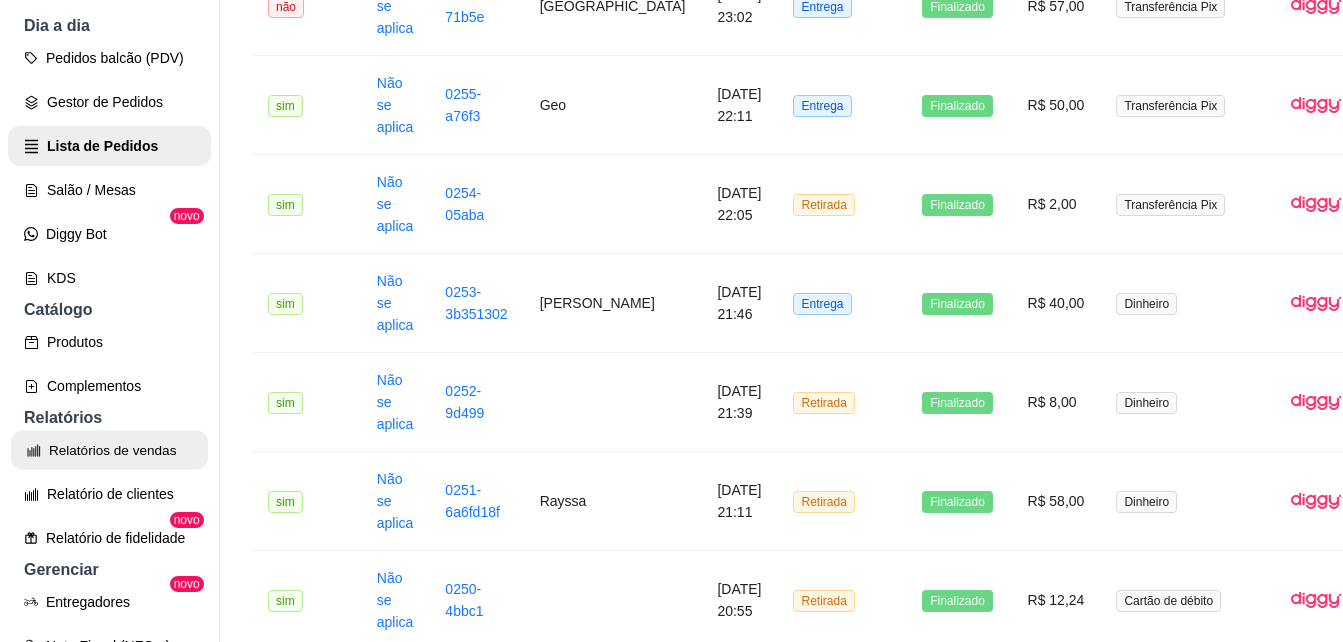 click on "Relatórios de vendas" at bounding box center (109, 450) 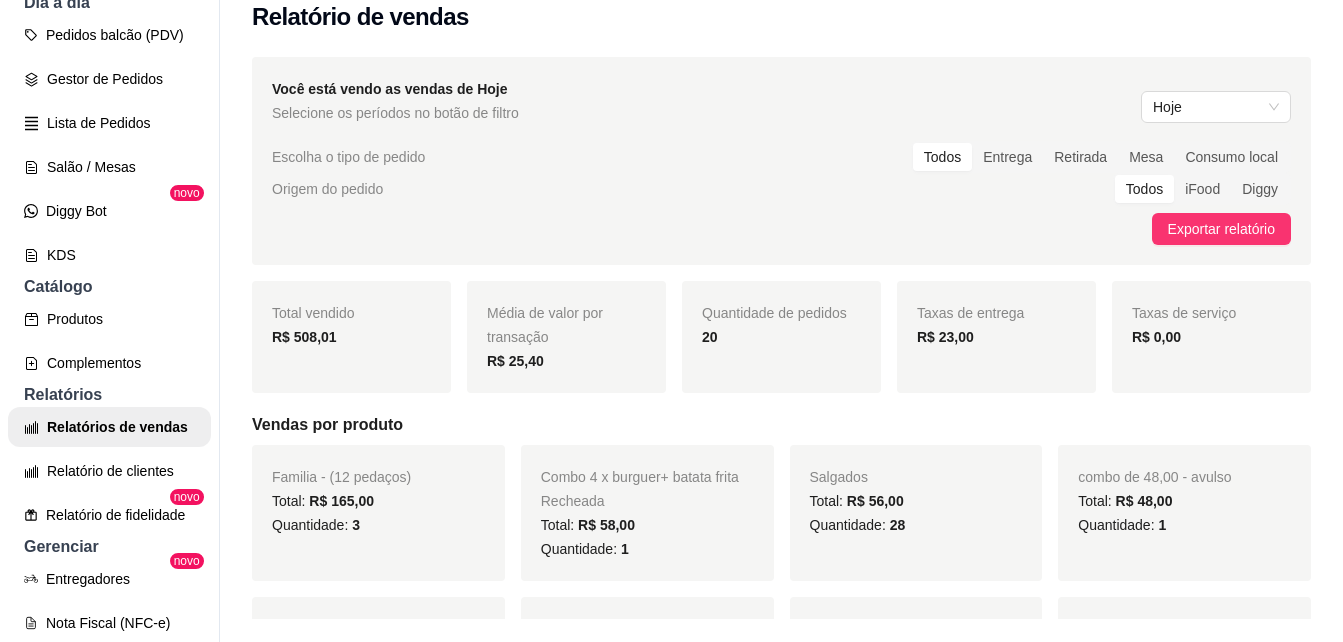 scroll, scrollTop: 32, scrollLeft: 0, axis: vertical 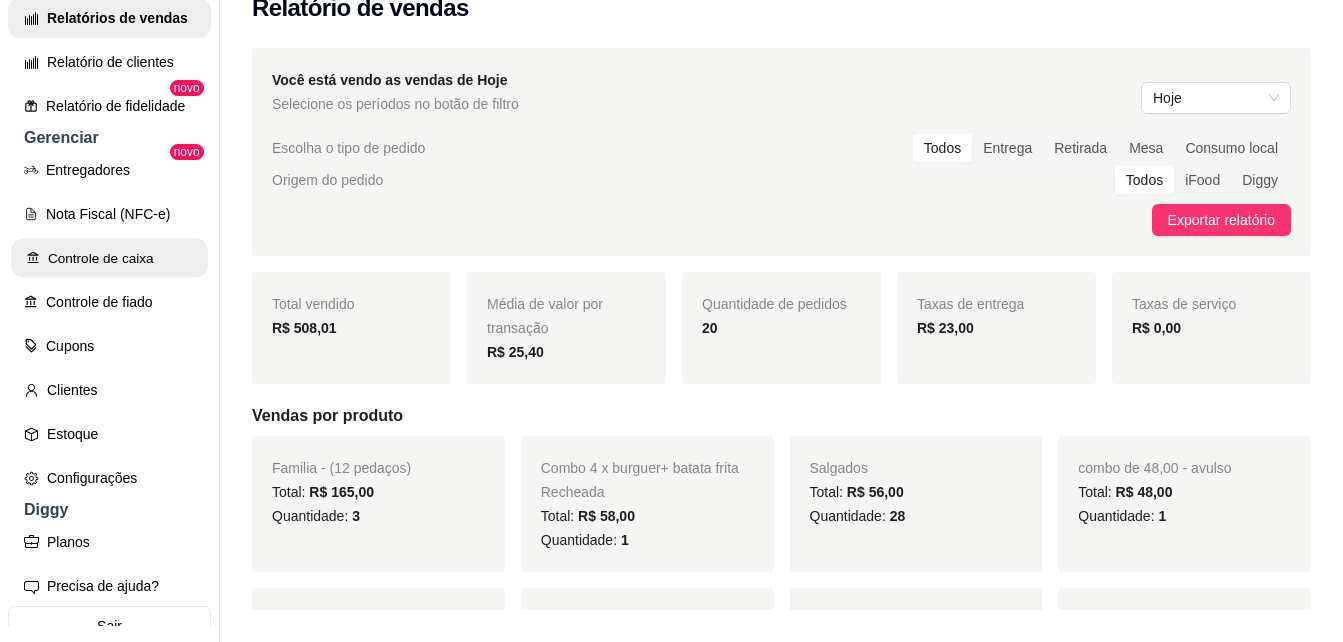 click on "Controle de caixa" at bounding box center [109, 258] 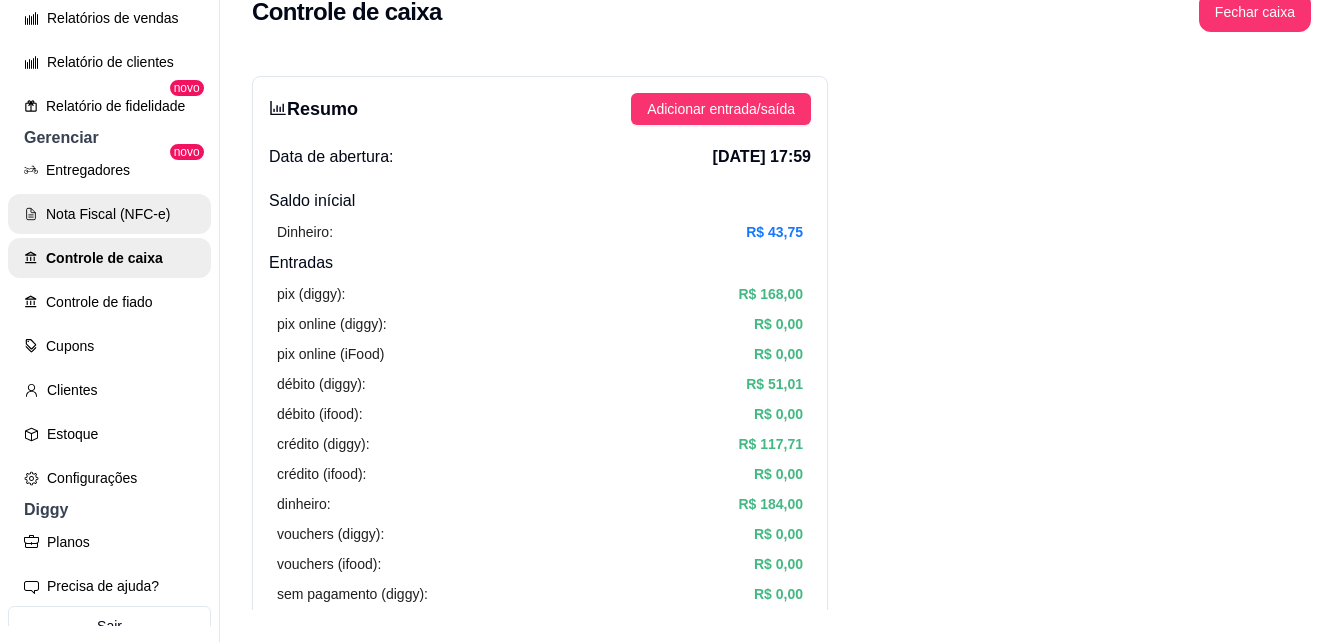 scroll, scrollTop: 0, scrollLeft: 0, axis: both 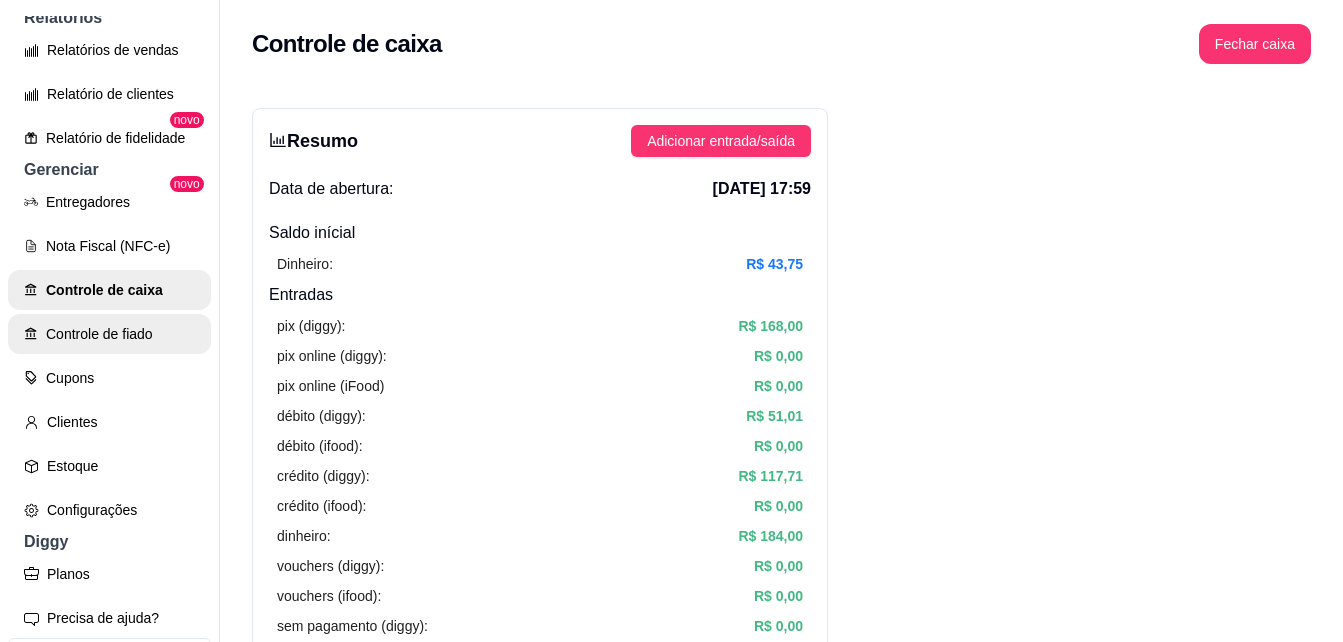 click on "Controle de fiado" at bounding box center (109, 334) 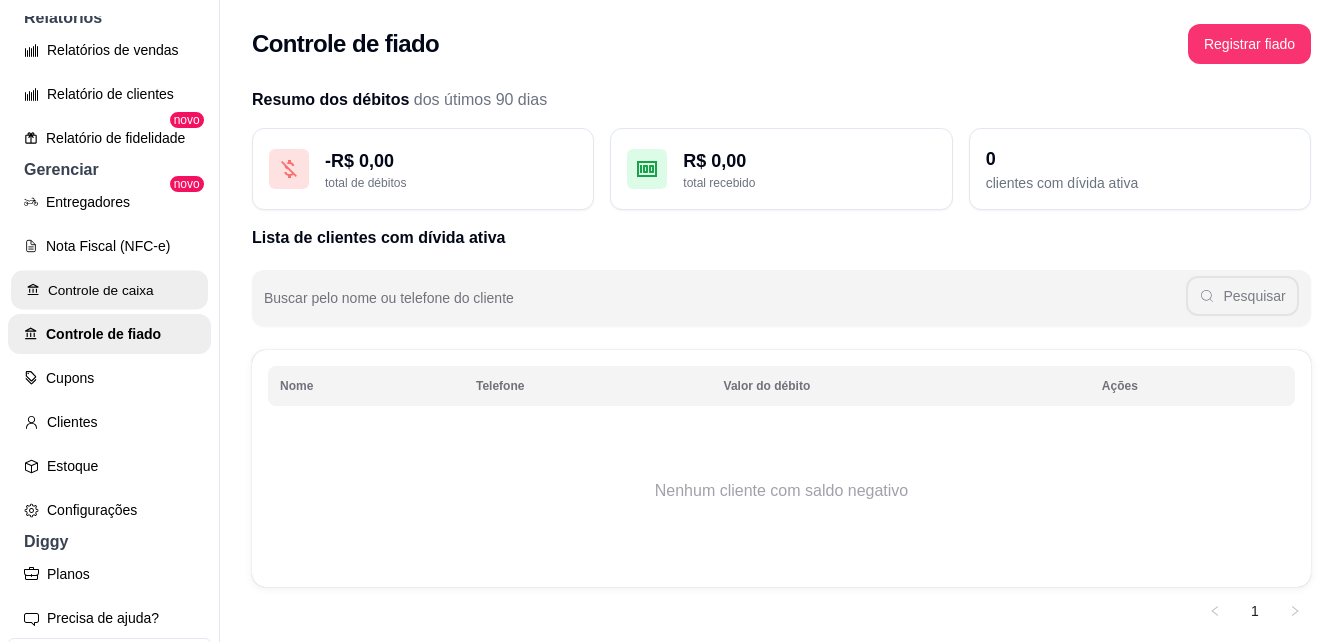 click on "Controle de caixa" at bounding box center (109, 290) 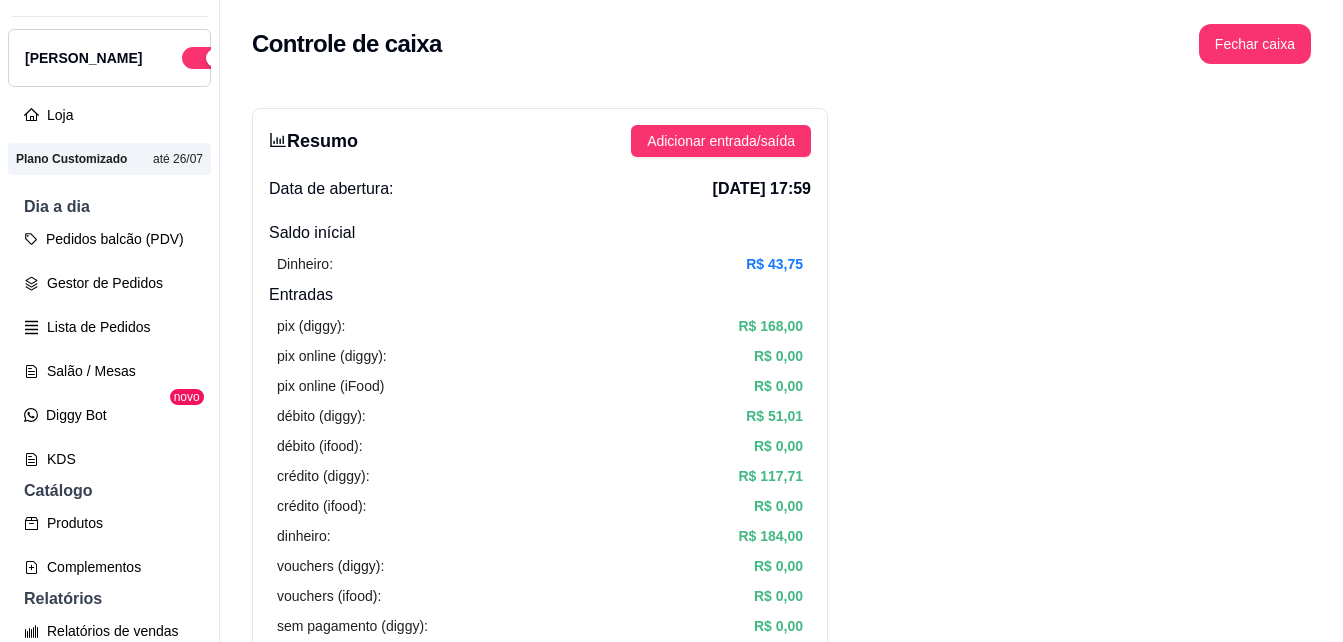 scroll, scrollTop: 28, scrollLeft: 0, axis: vertical 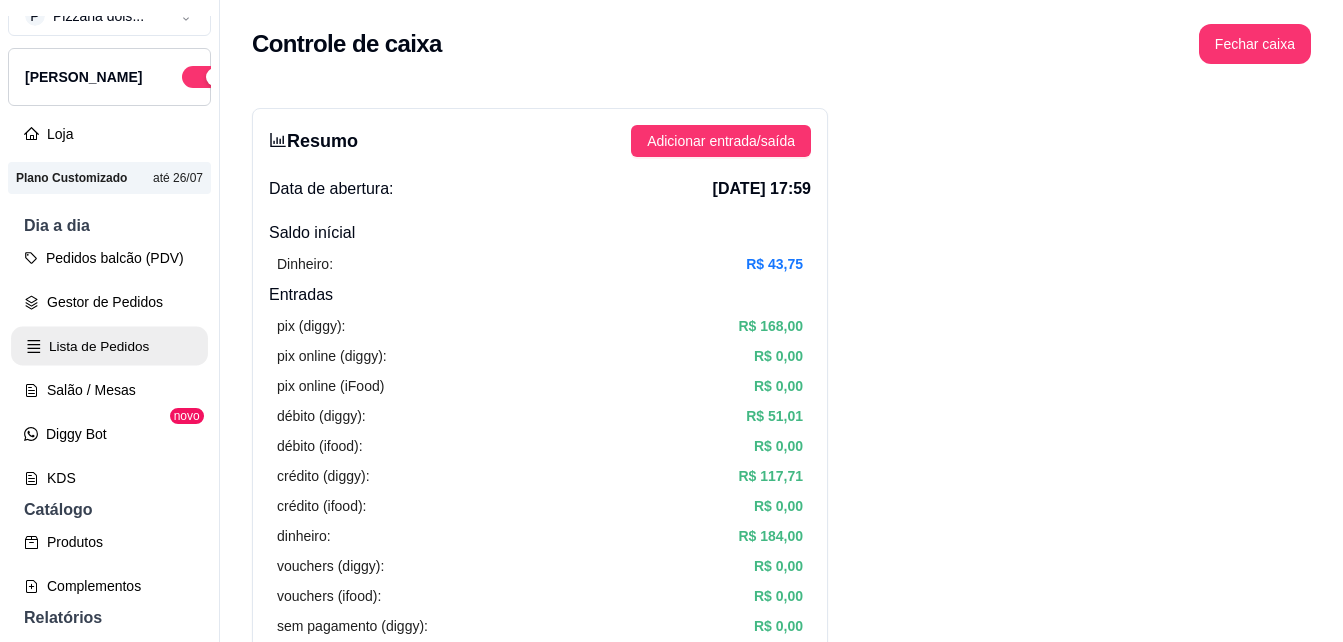 click on "Lista de Pedidos" at bounding box center [109, 346] 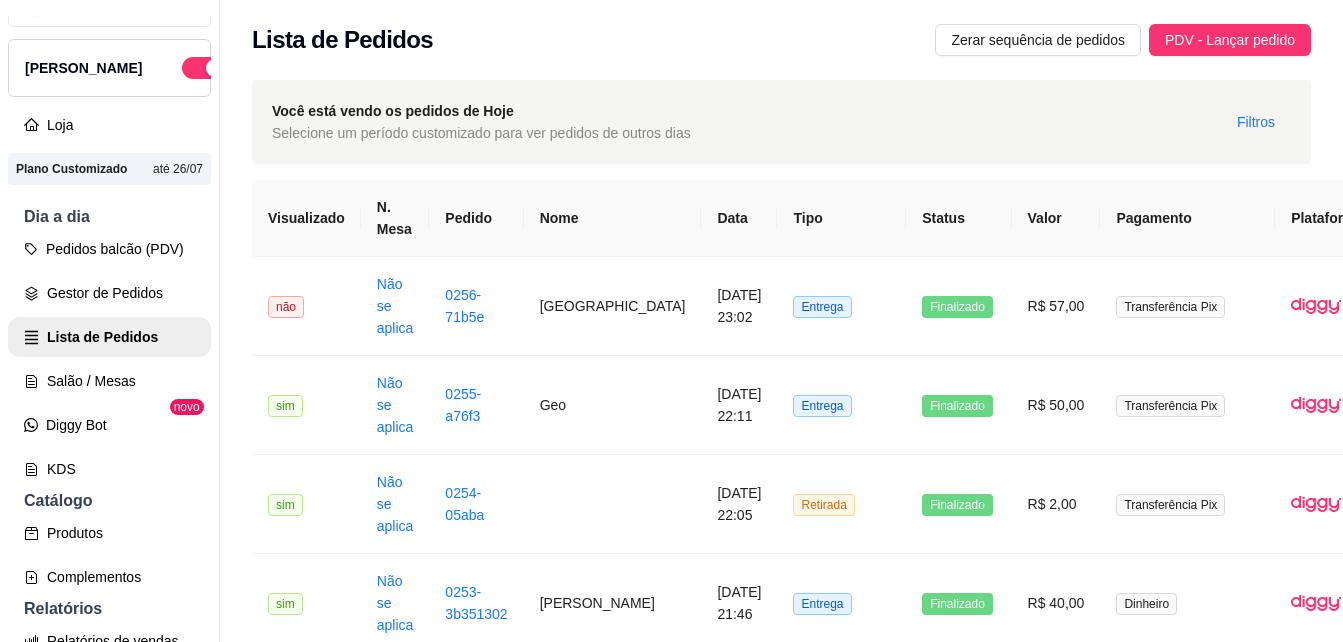 scroll, scrollTop: 0, scrollLeft: 0, axis: both 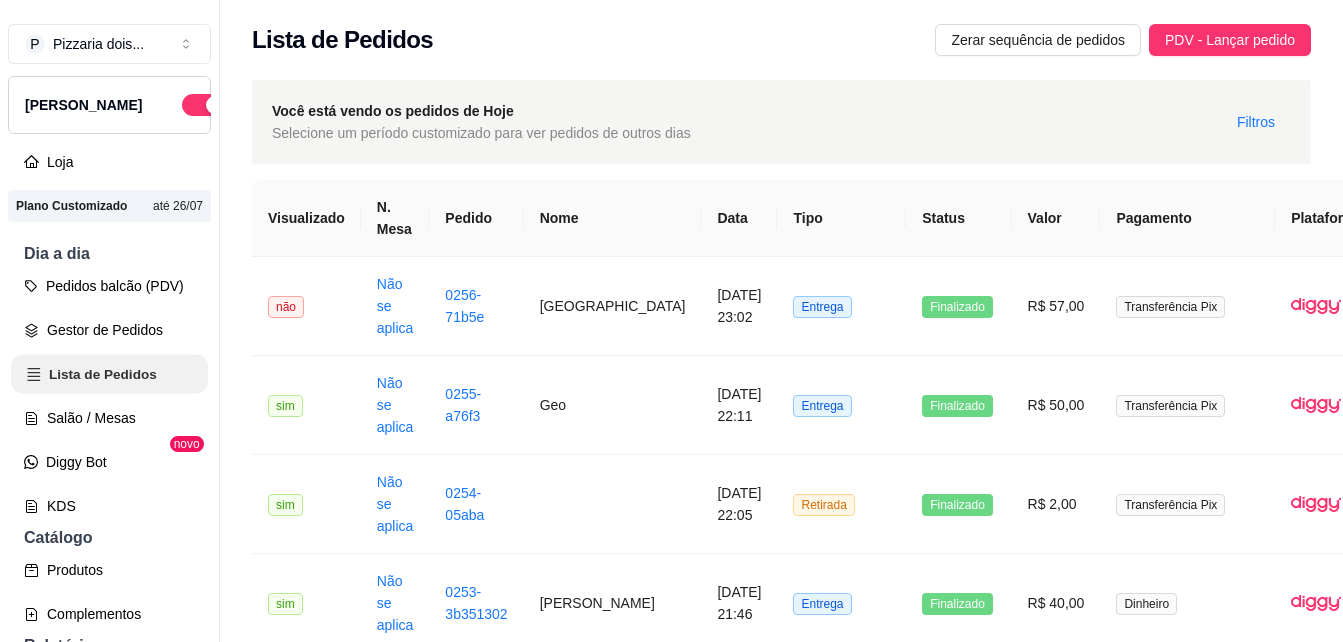 click on "Lista de Pedidos" at bounding box center (109, 374) 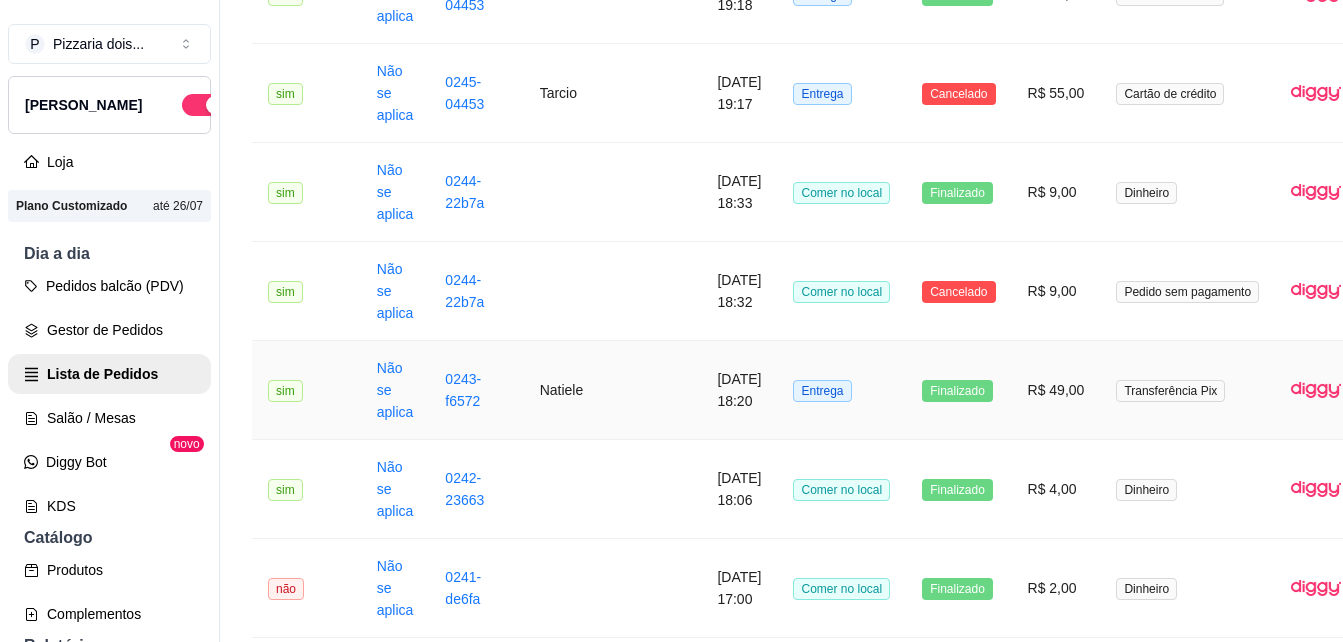 scroll, scrollTop: 2051, scrollLeft: 0, axis: vertical 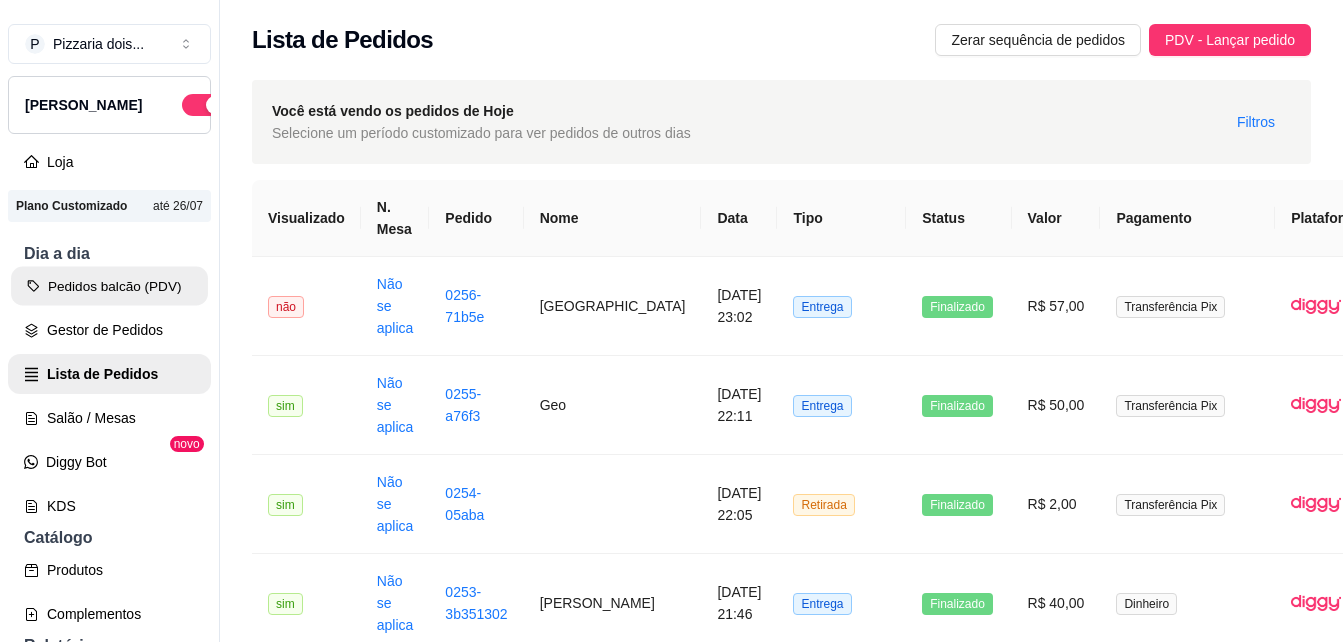 click on "Pedidos balcão (PDV)" at bounding box center (109, 286) 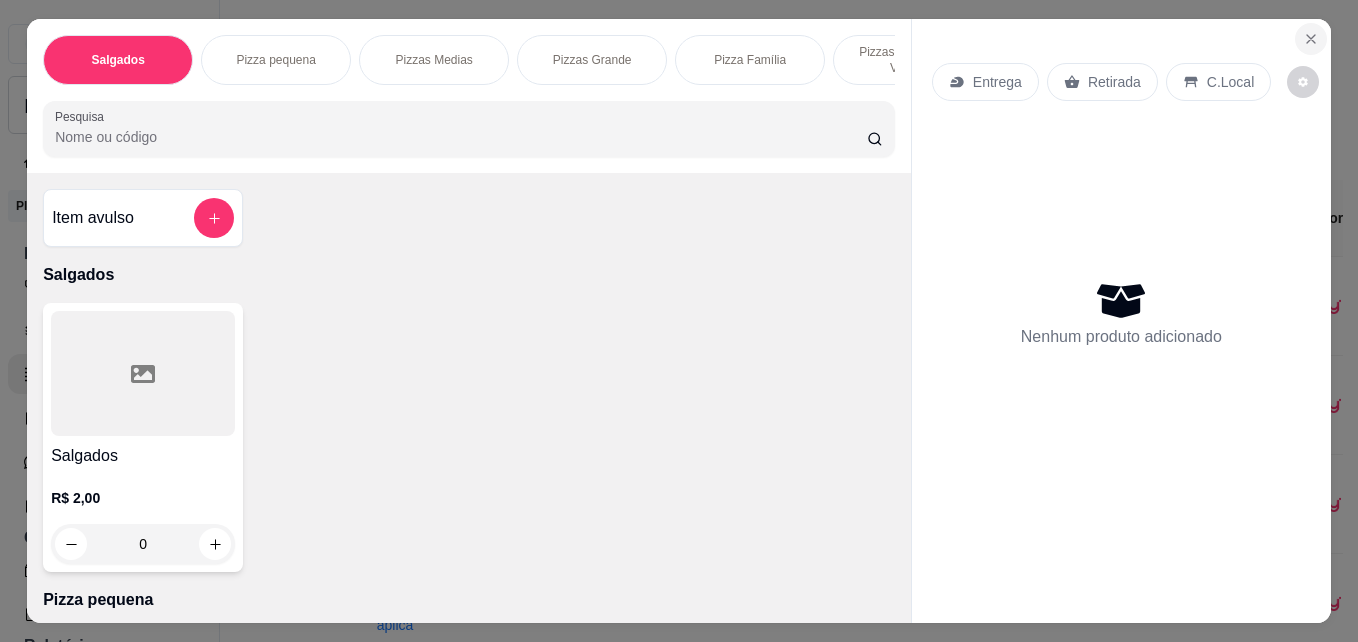 click 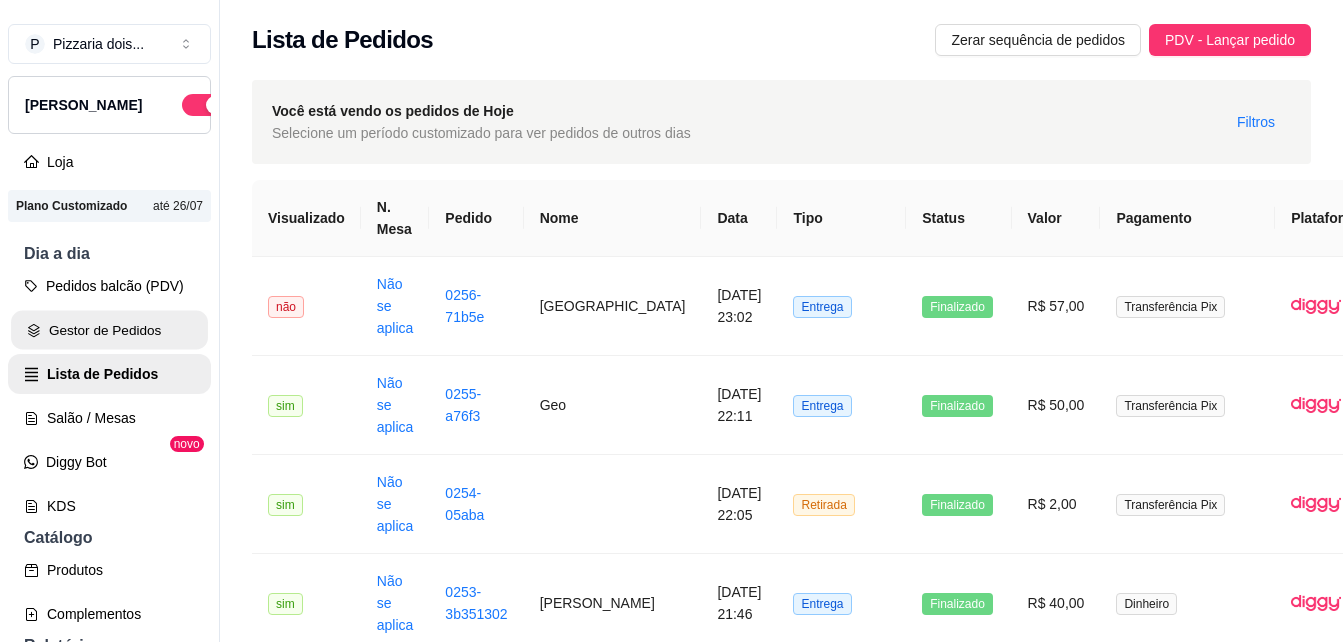click on "Gestor de Pedidos" at bounding box center [109, 330] 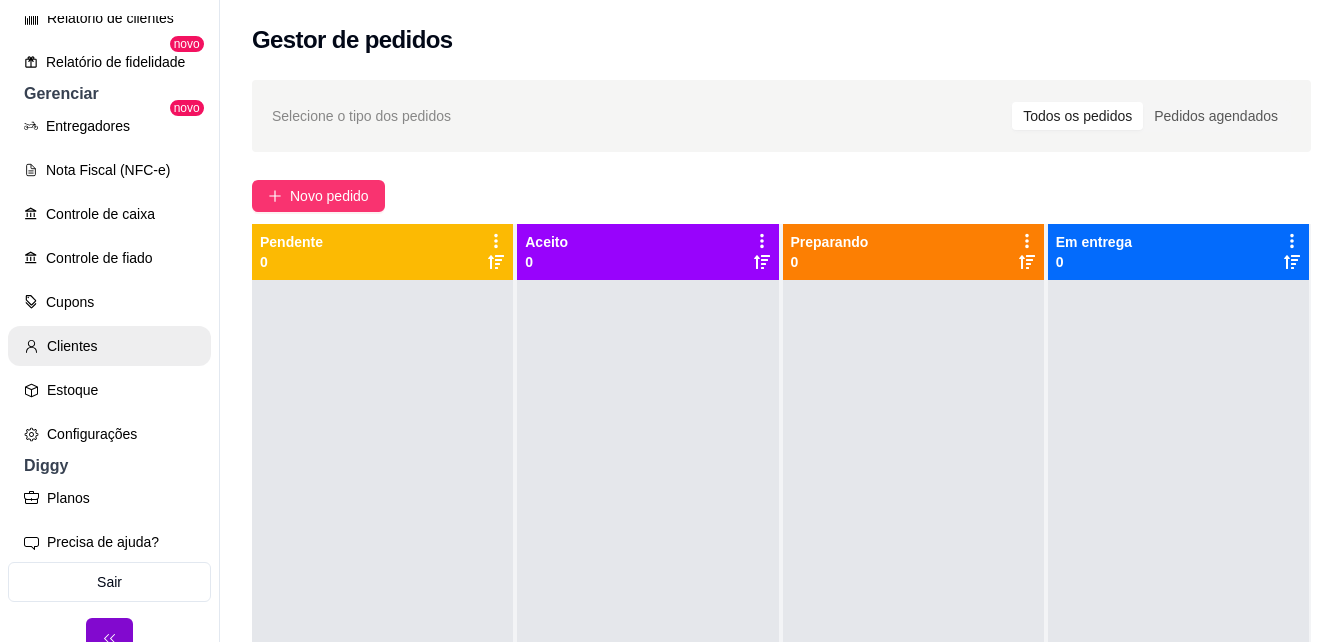 scroll, scrollTop: 728, scrollLeft: 0, axis: vertical 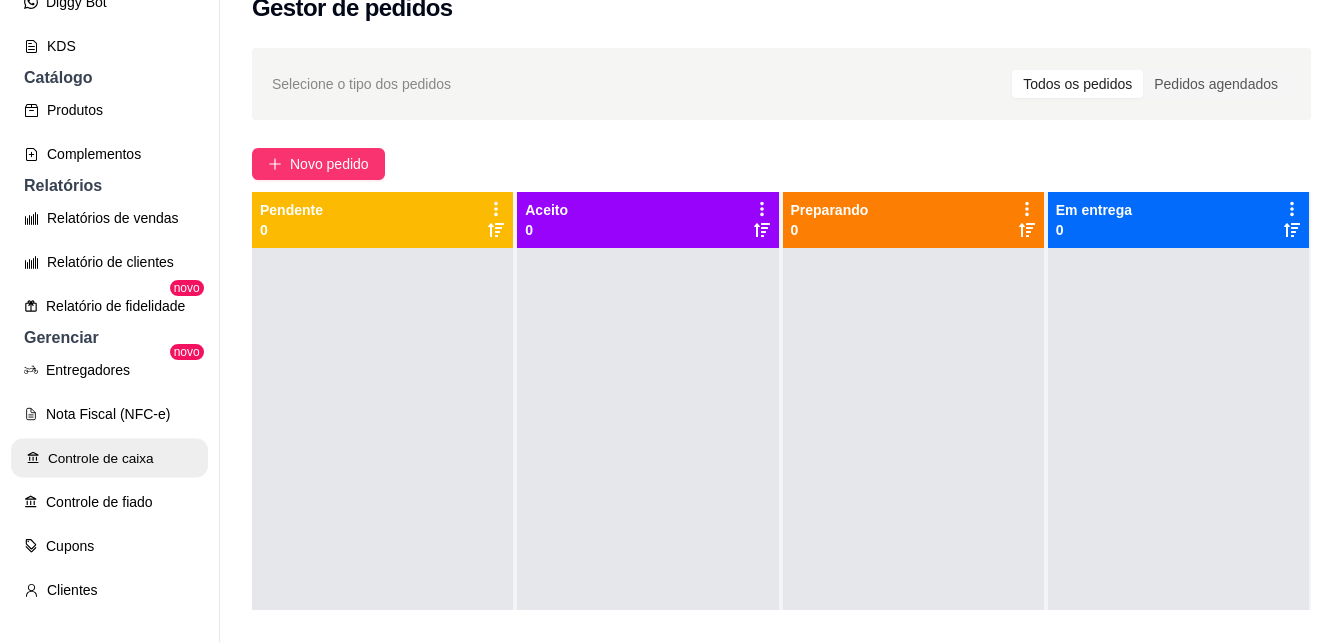 click on "Controle de caixa" at bounding box center [109, 458] 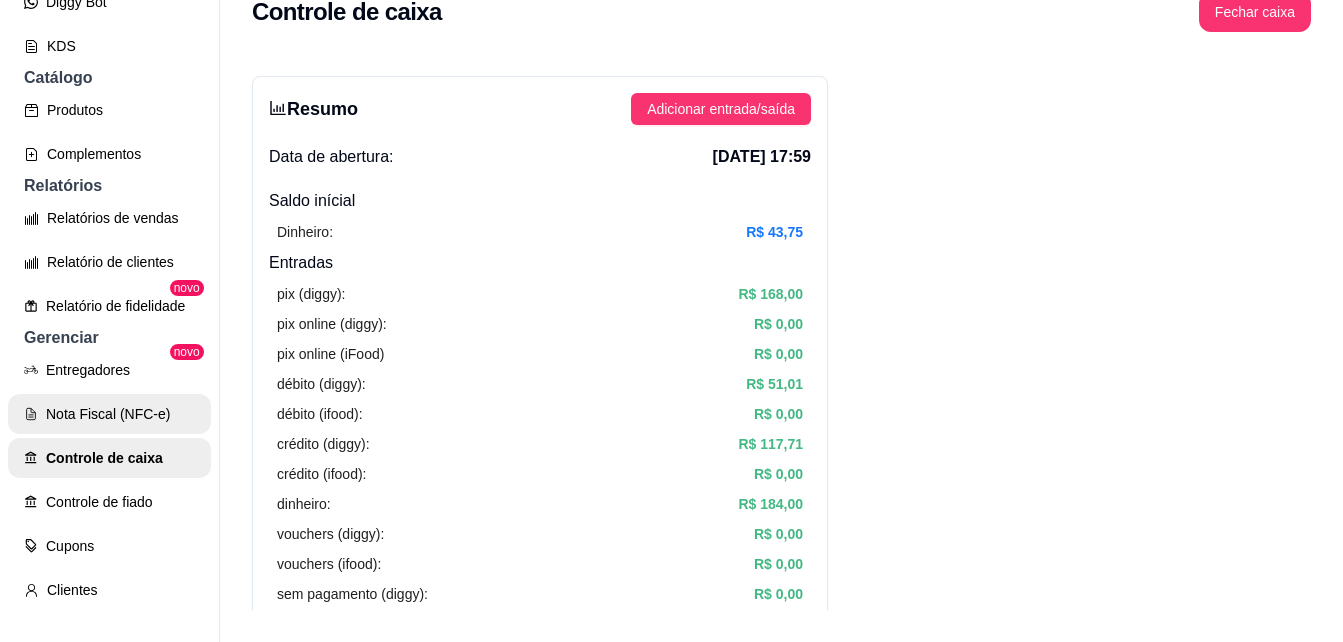 scroll, scrollTop: 0, scrollLeft: 0, axis: both 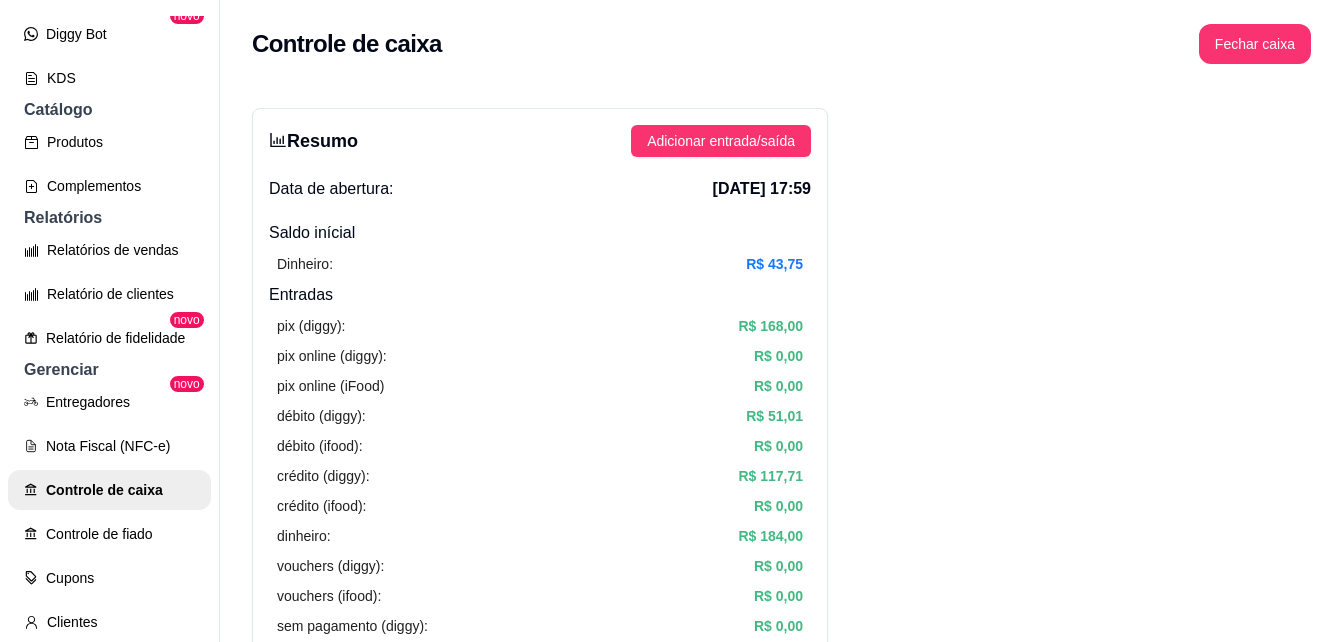 click on "pix (diggy): R$ 168,00 pix online (diggy): R$ 0,00 pix online (iFood) R$ 0,00 débito (diggy): R$ 51,01 débito (ifood): R$ 0,00 crédito (diggy): R$ 117,71 crédito (ifood): R$ 0,00 dinheiro: R$ 184,00 vouchers (diggy): R$ 0,00 vouchers (ifood): R$ 0,00 sem pagamento (diggy): R$ 0,00 fiado: R$ 0,00 outros: R$ 0,00" at bounding box center [540, 506] 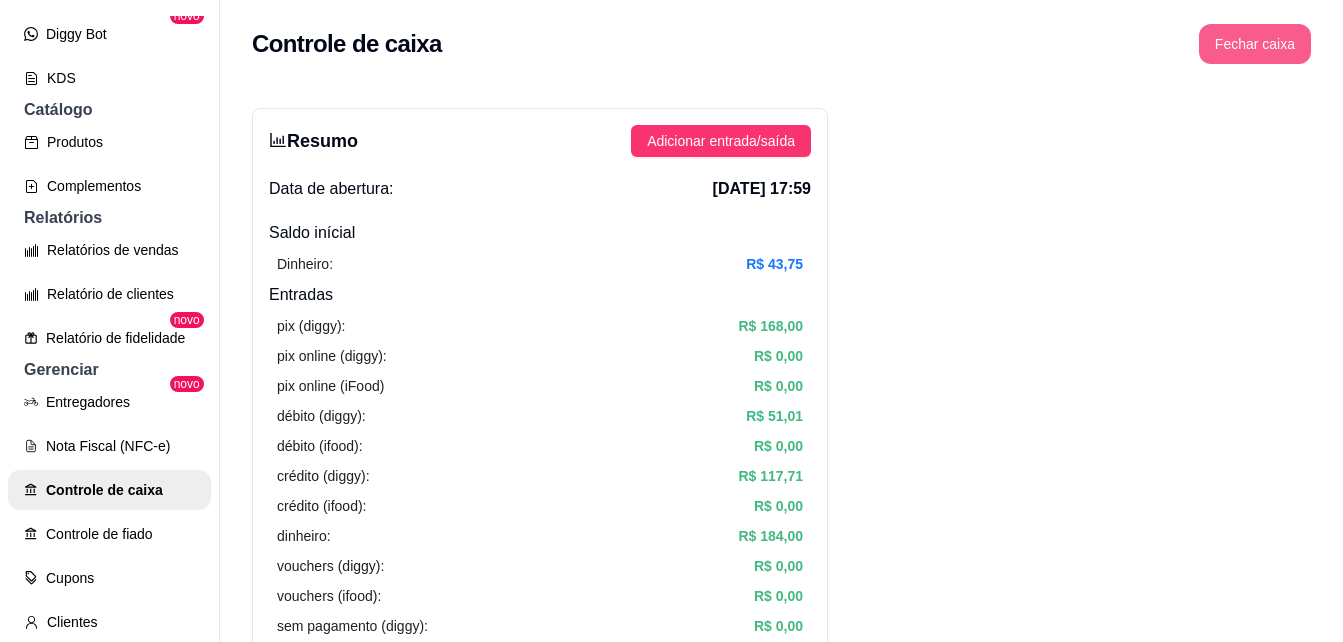 click on "Fechar caixa" at bounding box center [1255, 44] 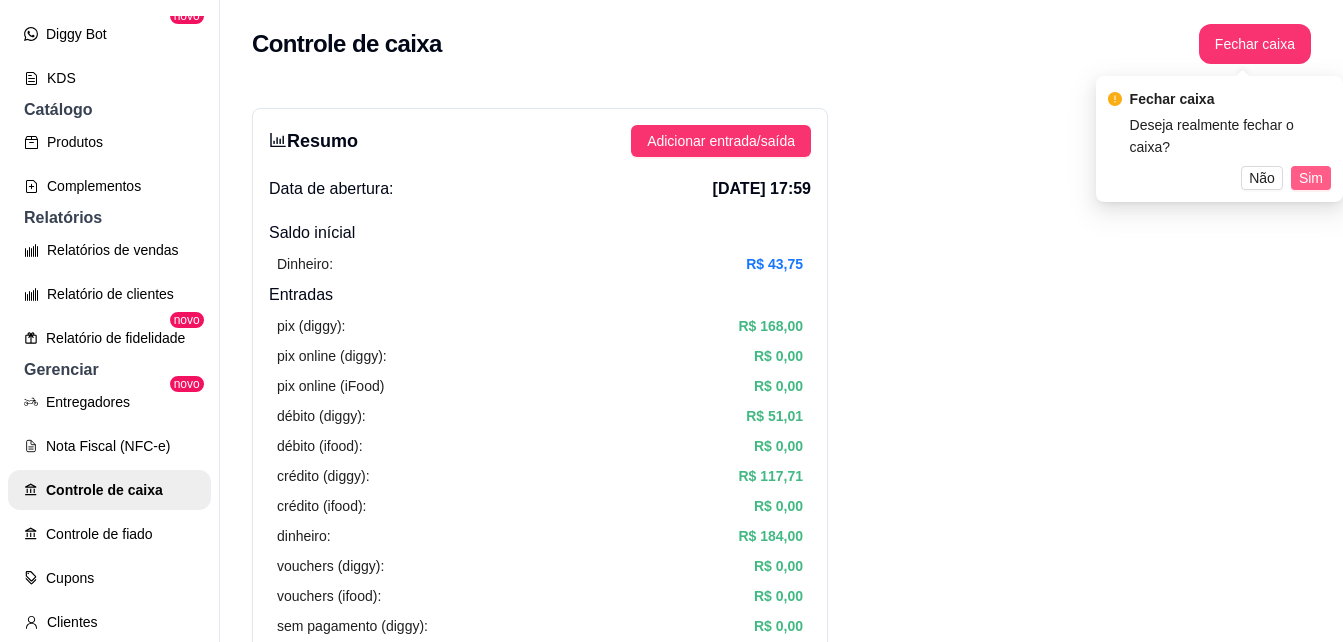 click on "Sim" at bounding box center (1311, 178) 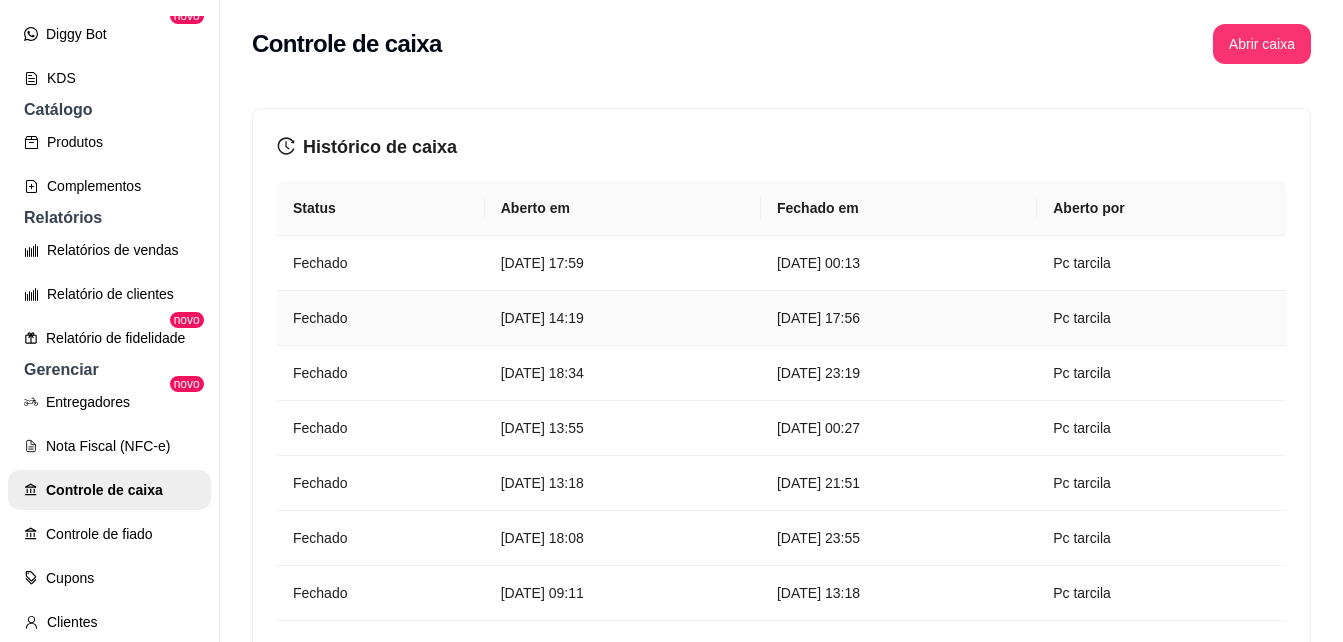 click on "[DATE] 17:56" at bounding box center (899, 318) 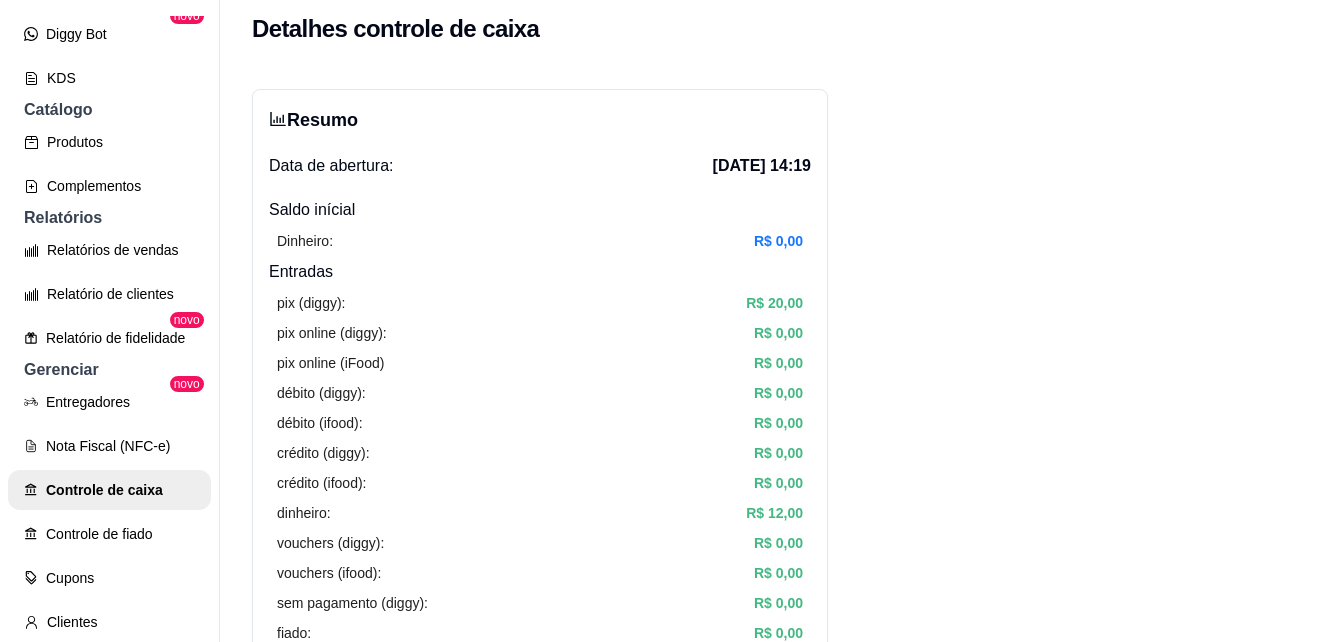 scroll, scrollTop: 0, scrollLeft: 0, axis: both 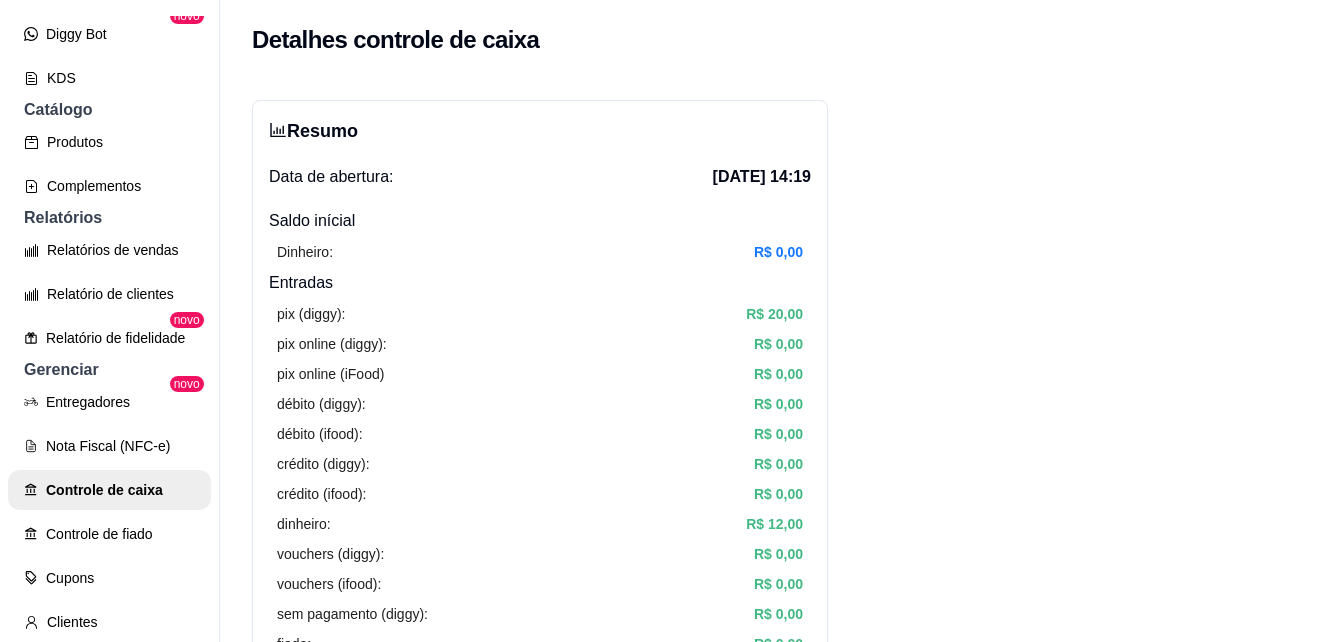 drag, startPoint x: 730, startPoint y: 495, endPoint x: 727, endPoint y: 693, distance: 198.02272 